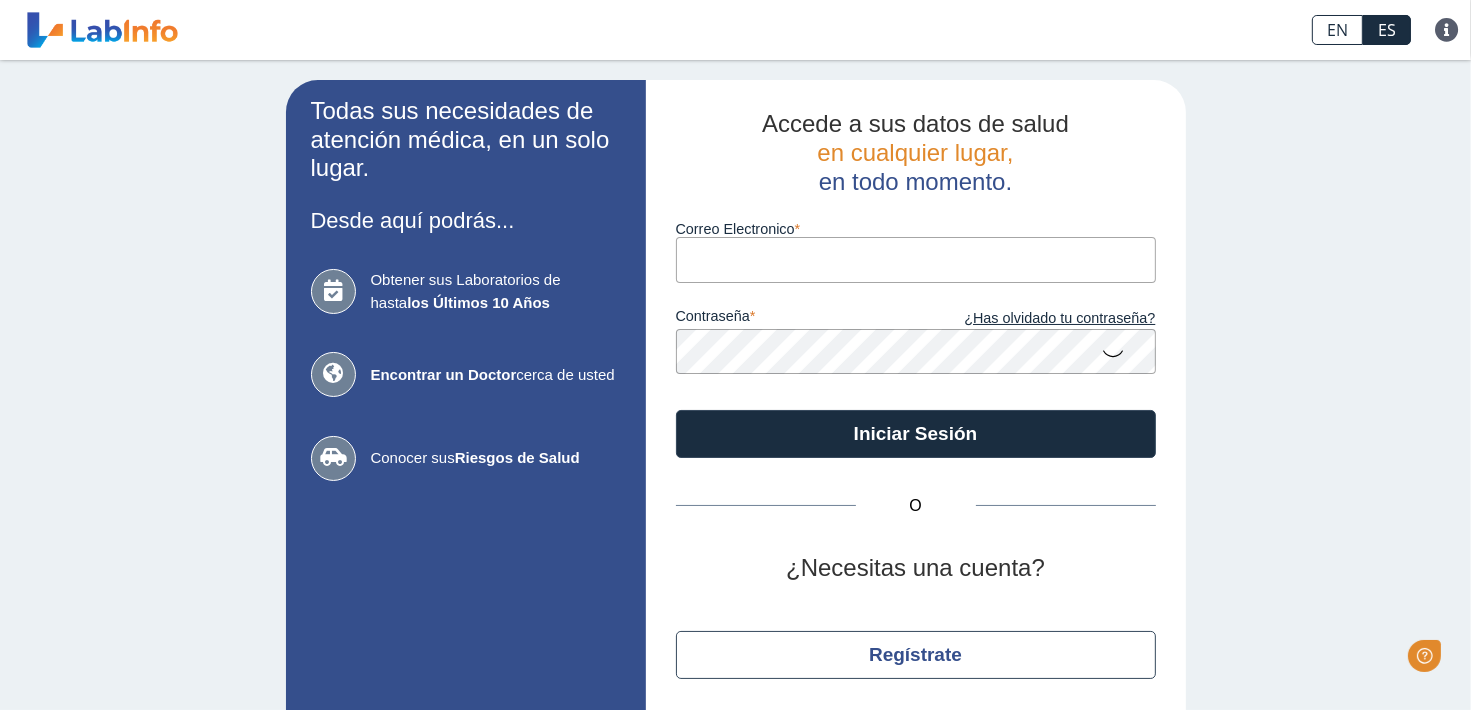 scroll, scrollTop: 0, scrollLeft: 0, axis: both 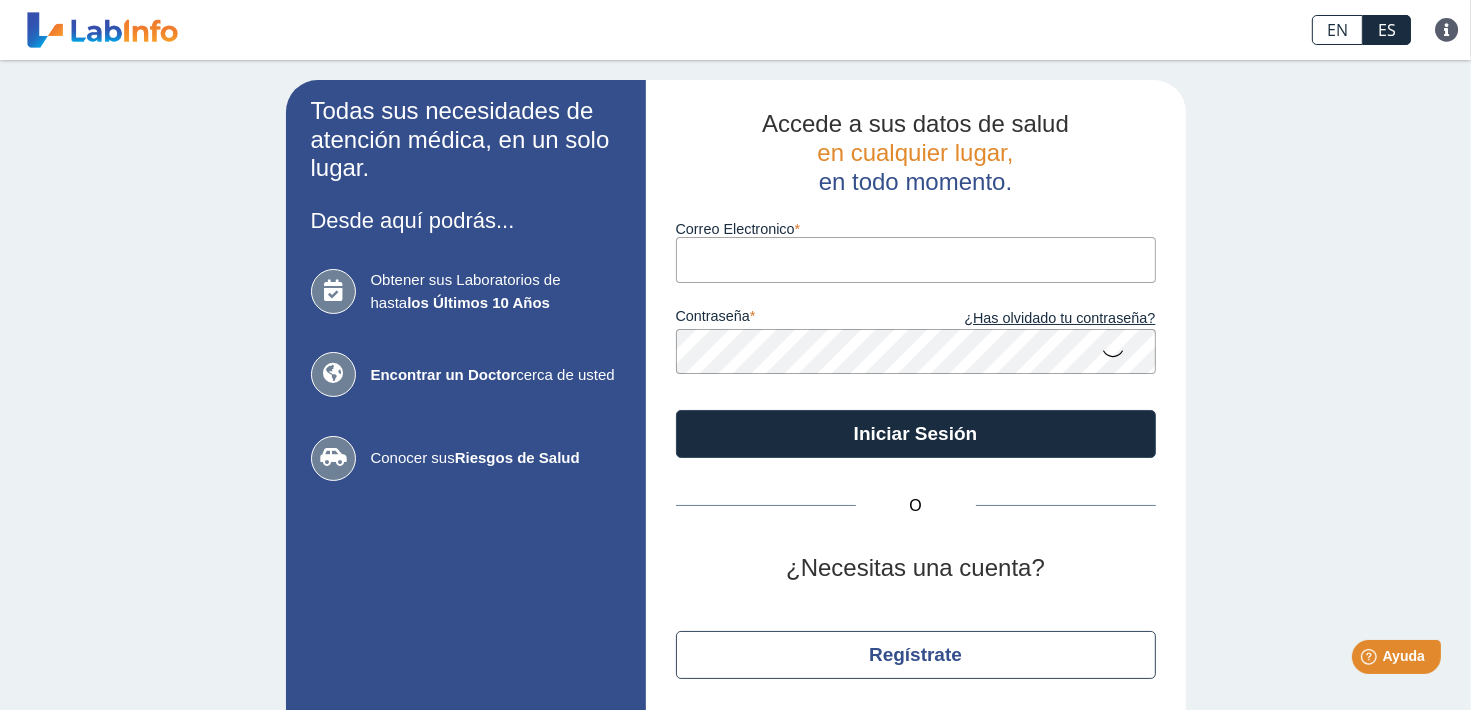 type on "[PERSON_NAME][EMAIL_ADDRESS][DOMAIN_NAME]" 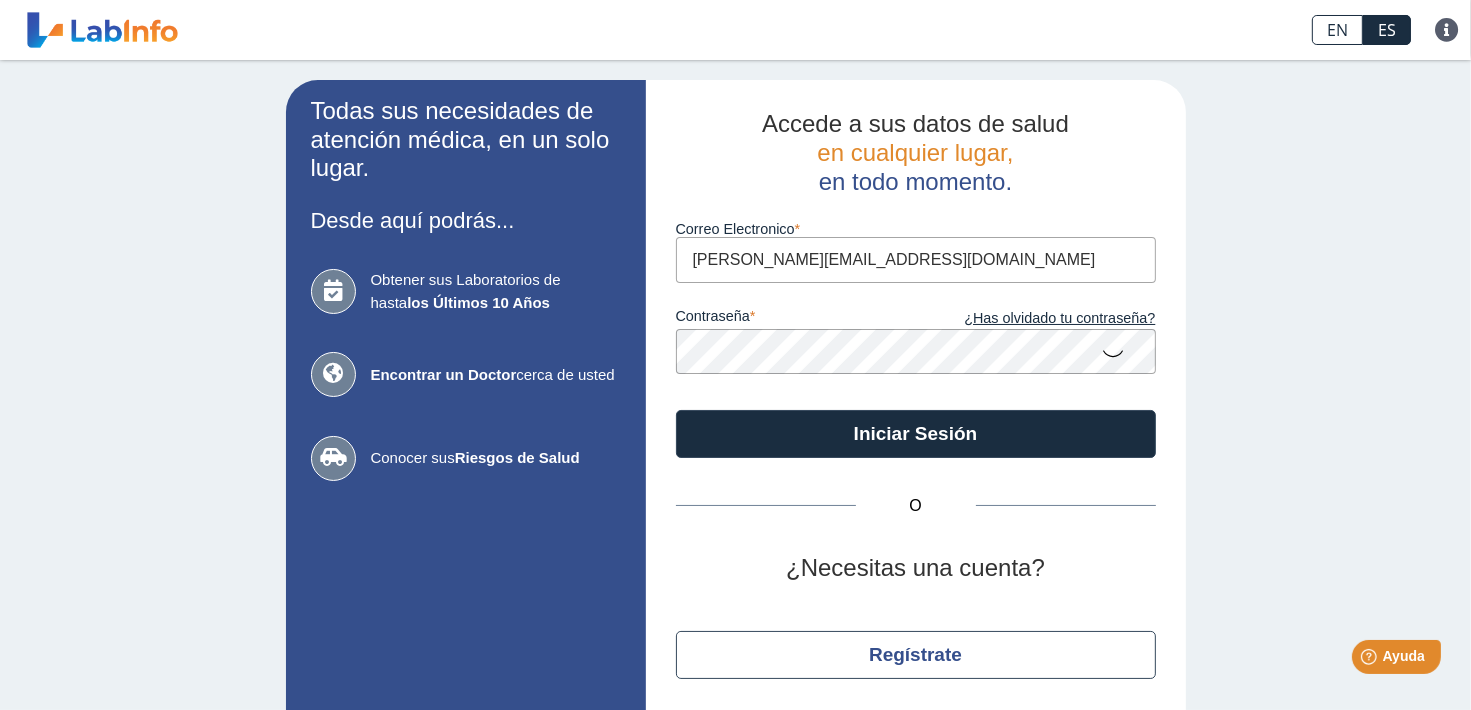 click 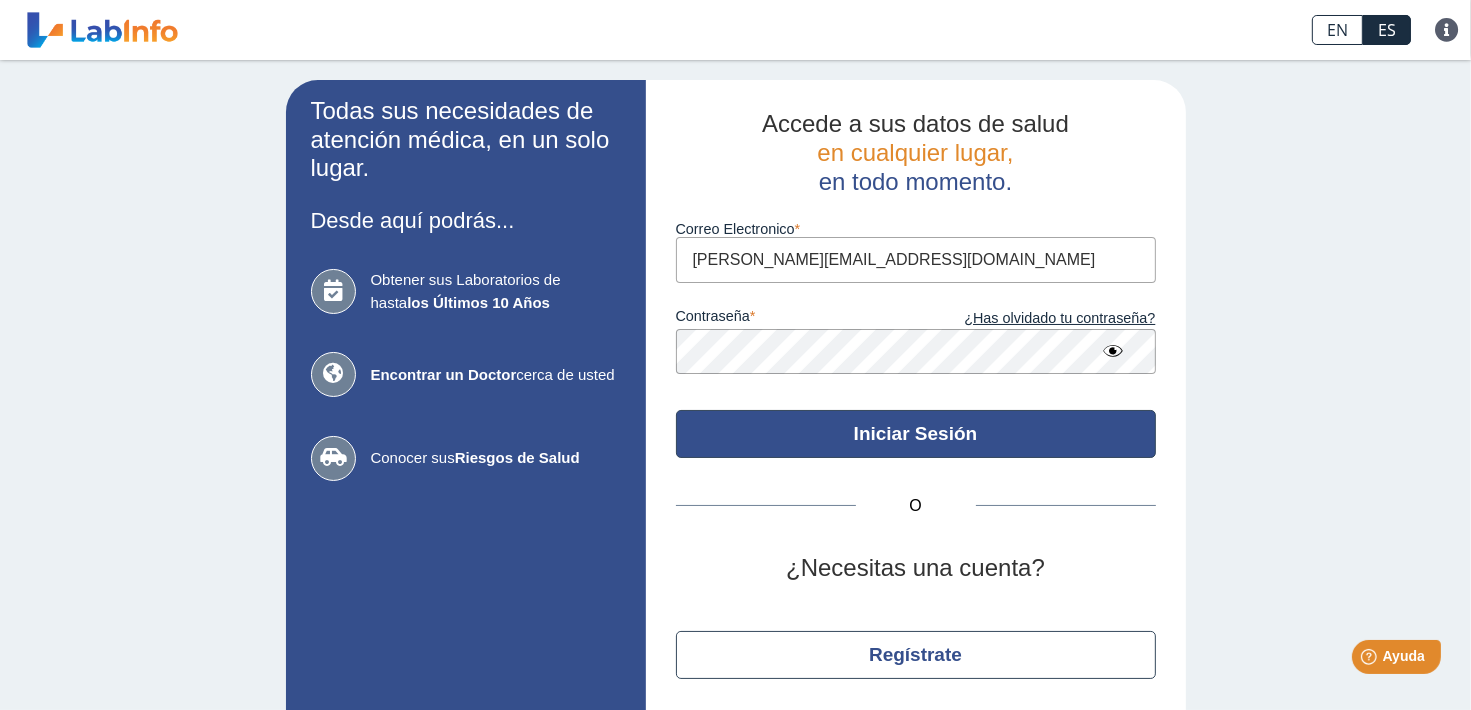 click on "Iniciar Sesión" 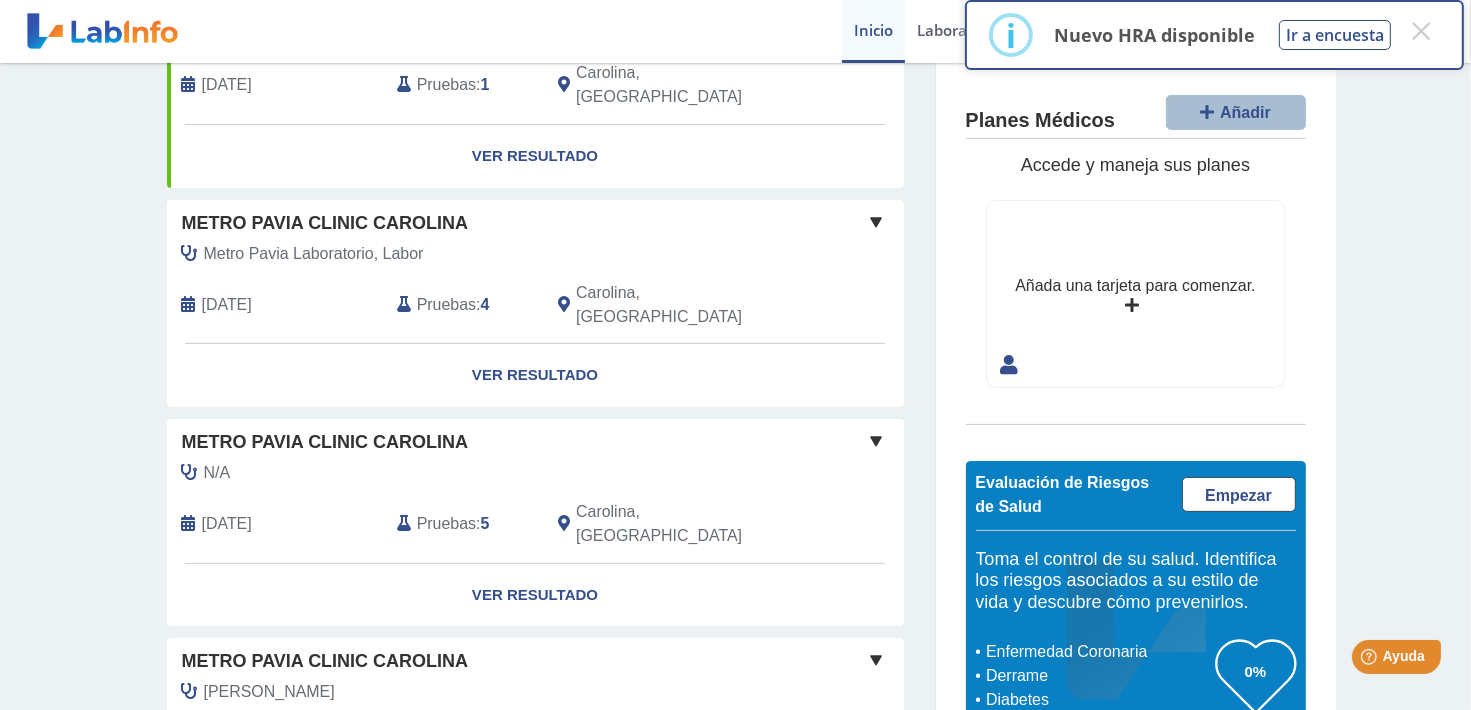 scroll, scrollTop: 460, scrollLeft: 0, axis: vertical 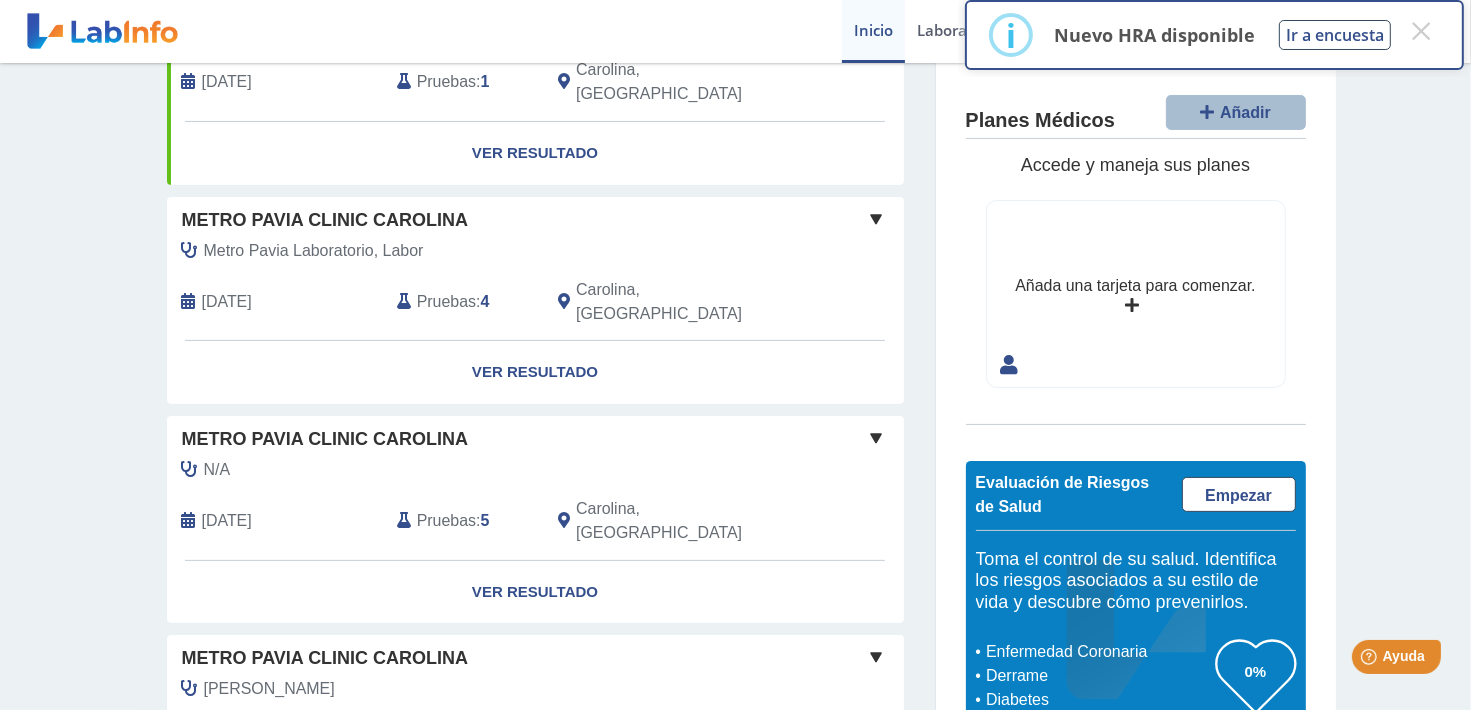 click on "Pruebas" 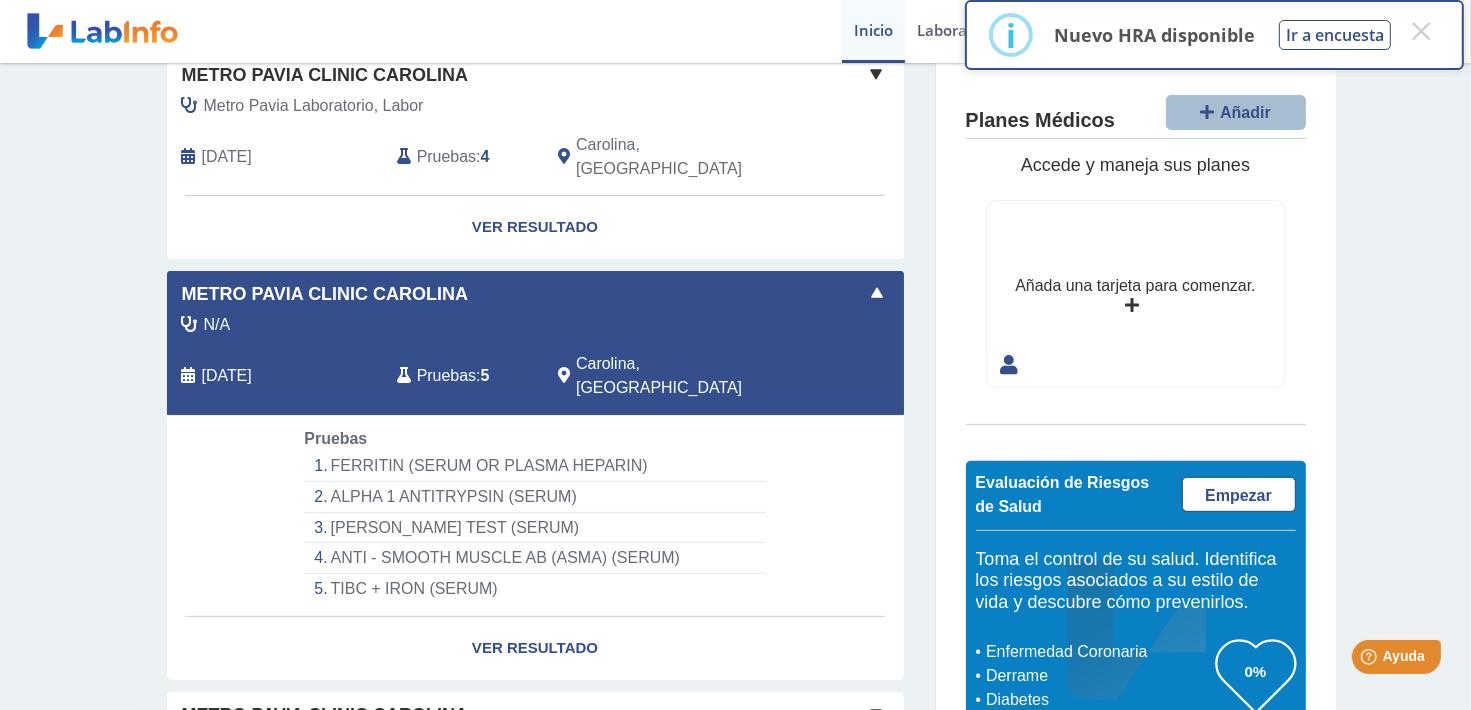 scroll, scrollTop: 606, scrollLeft: 0, axis: vertical 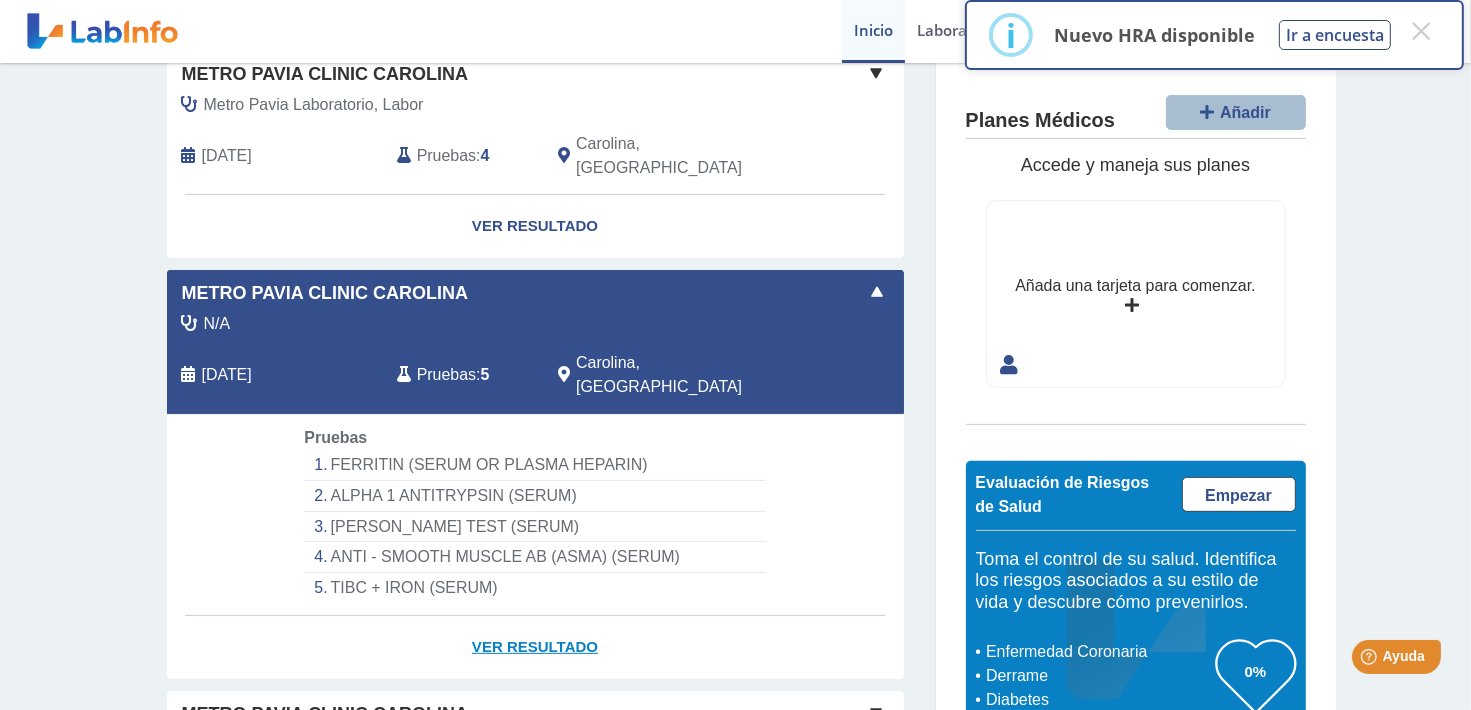 click on "Ver Resultado" 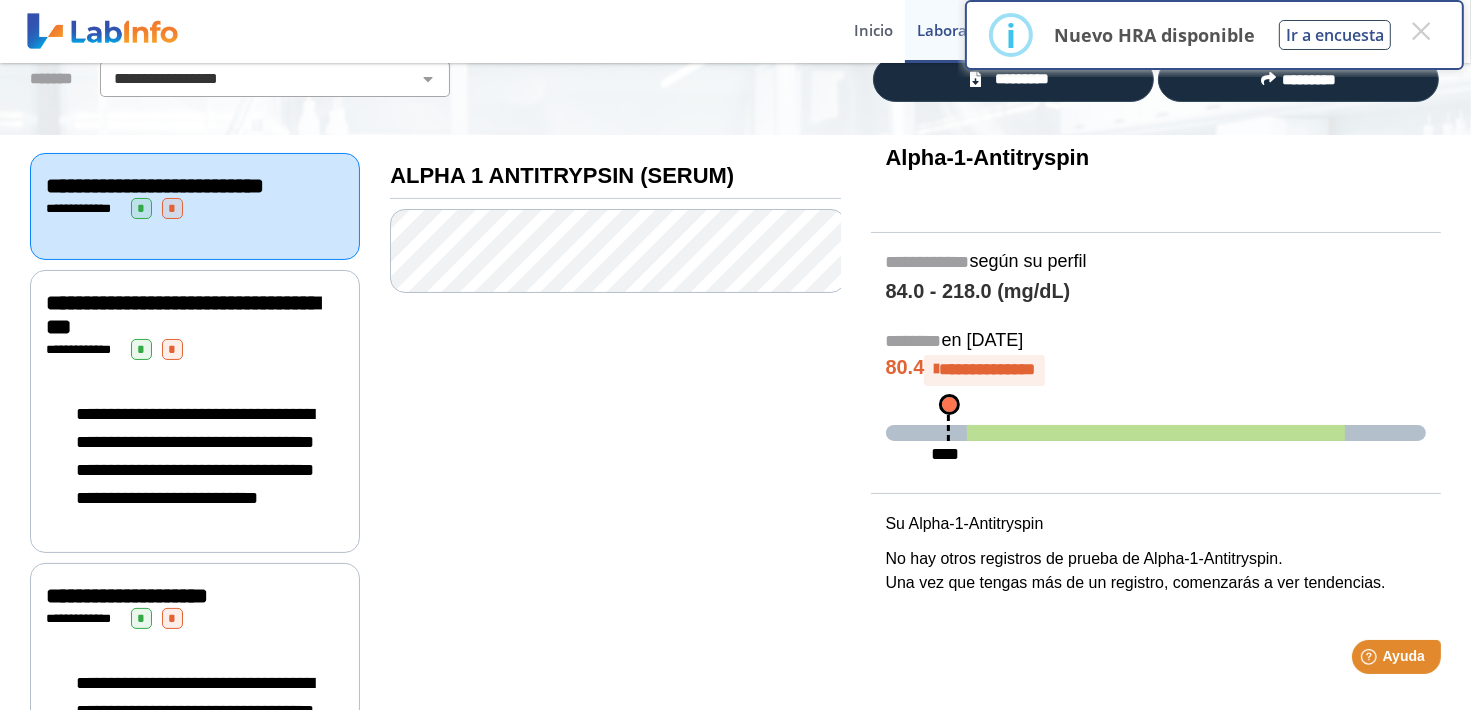 scroll, scrollTop: 134, scrollLeft: 0, axis: vertical 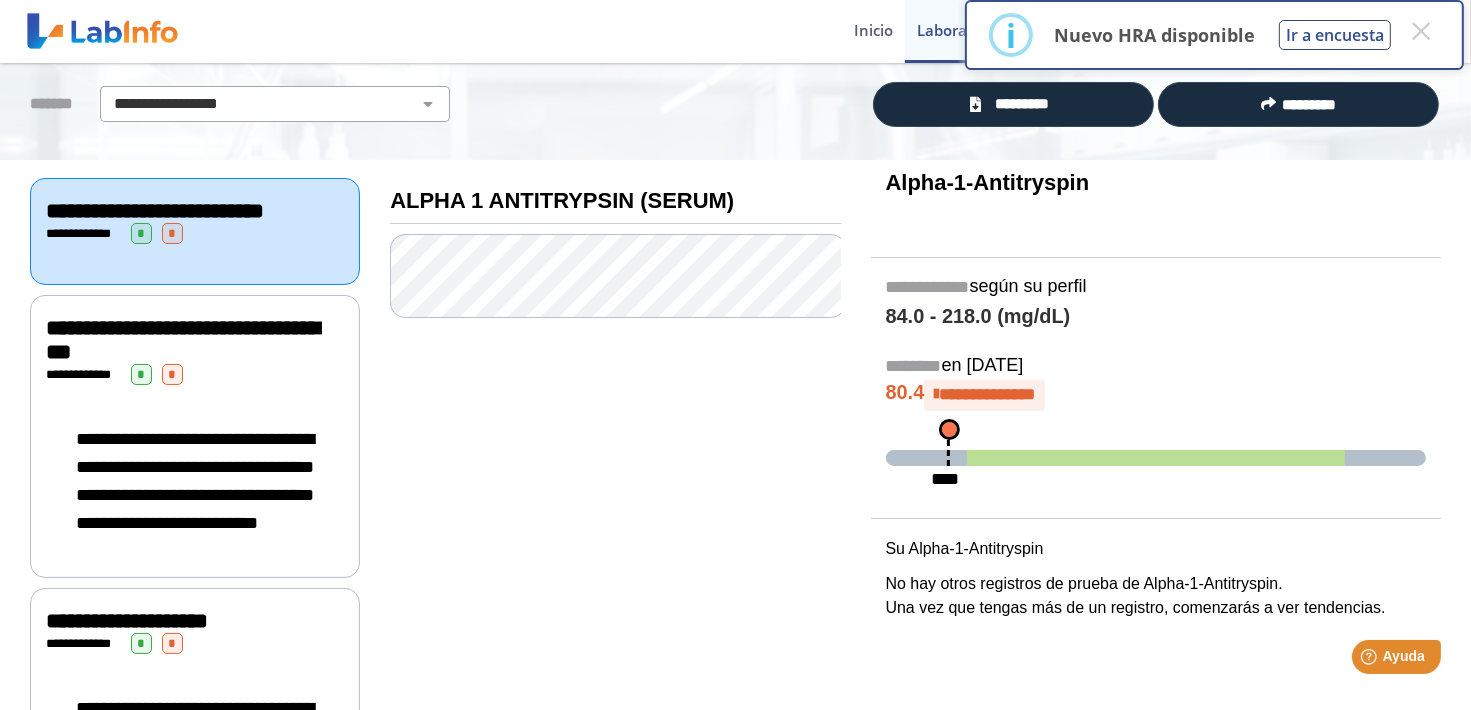 click on "**********" 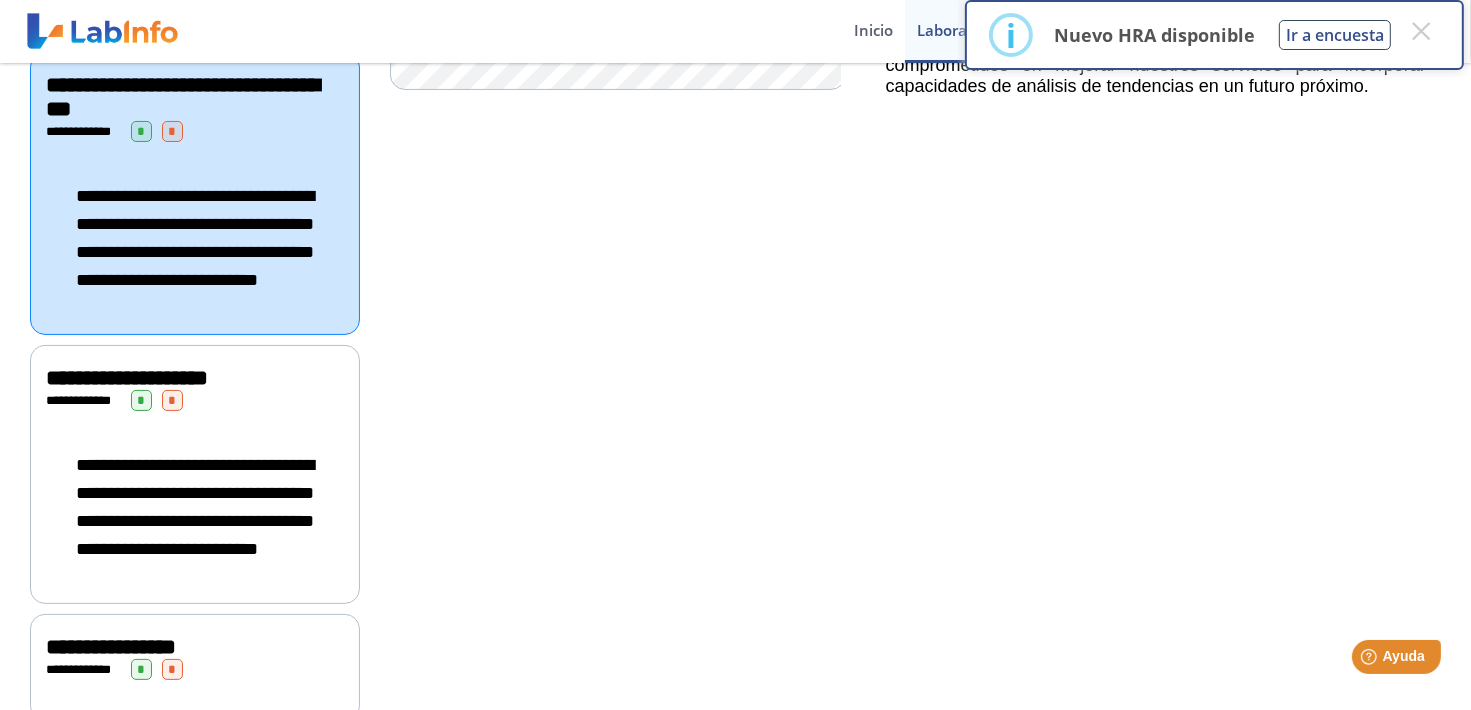 scroll, scrollTop: 392, scrollLeft: 0, axis: vertical 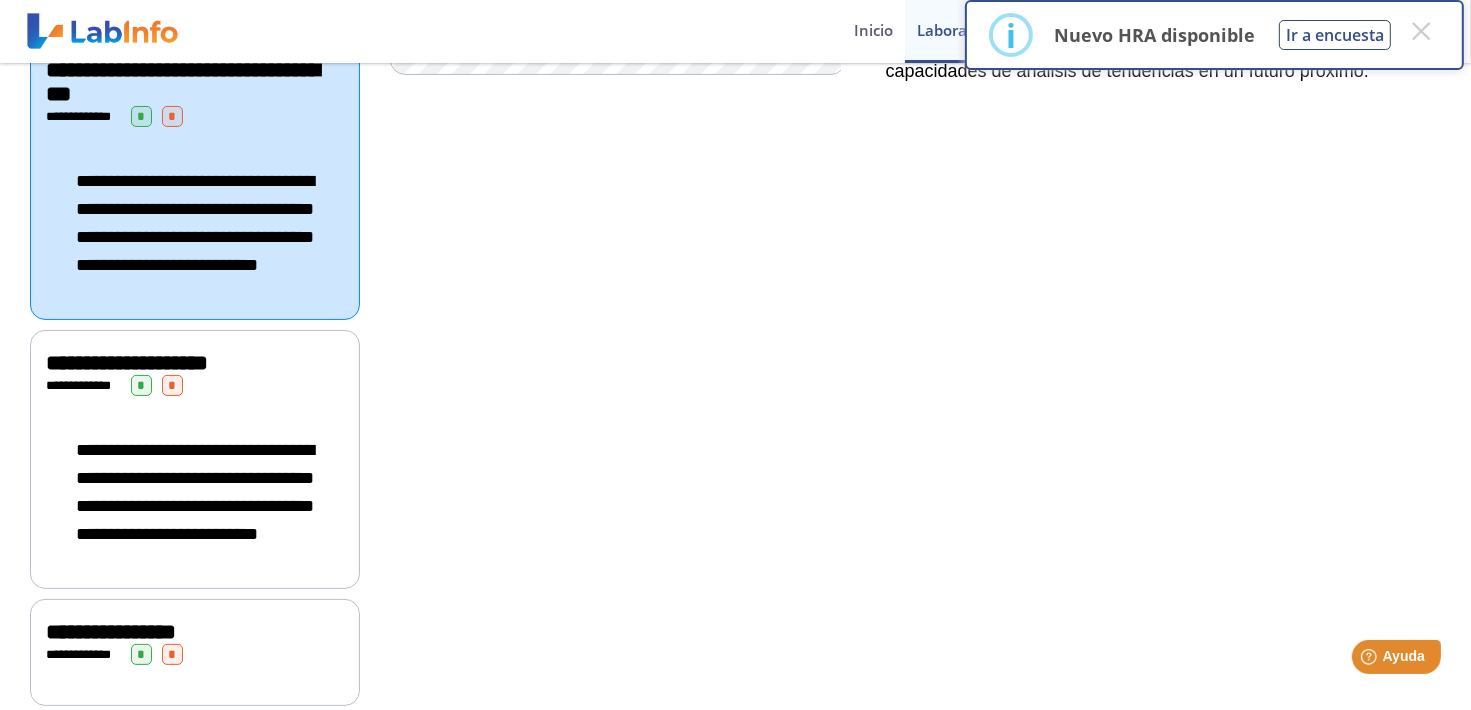 click on "**********" 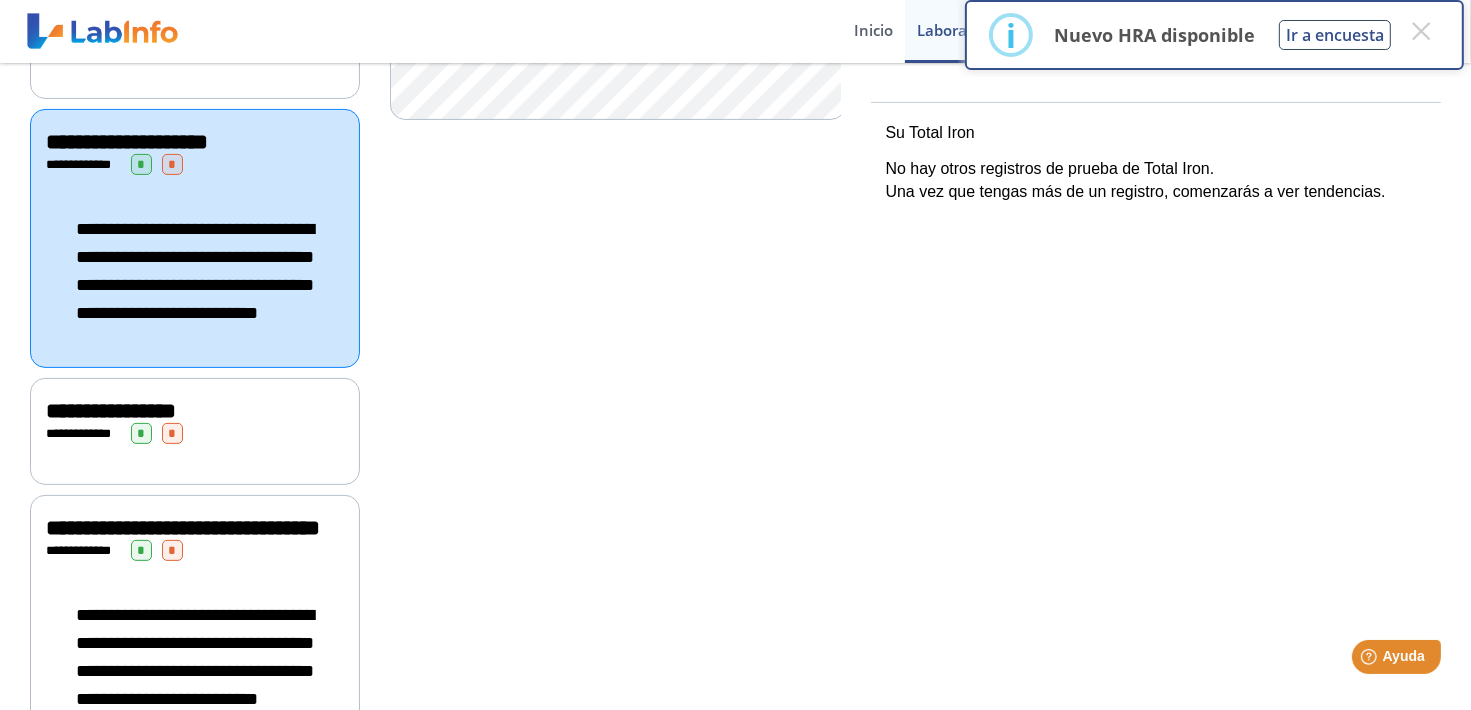 scroll, scrollTop: 641, scrollLeft: 0, axis: vertical 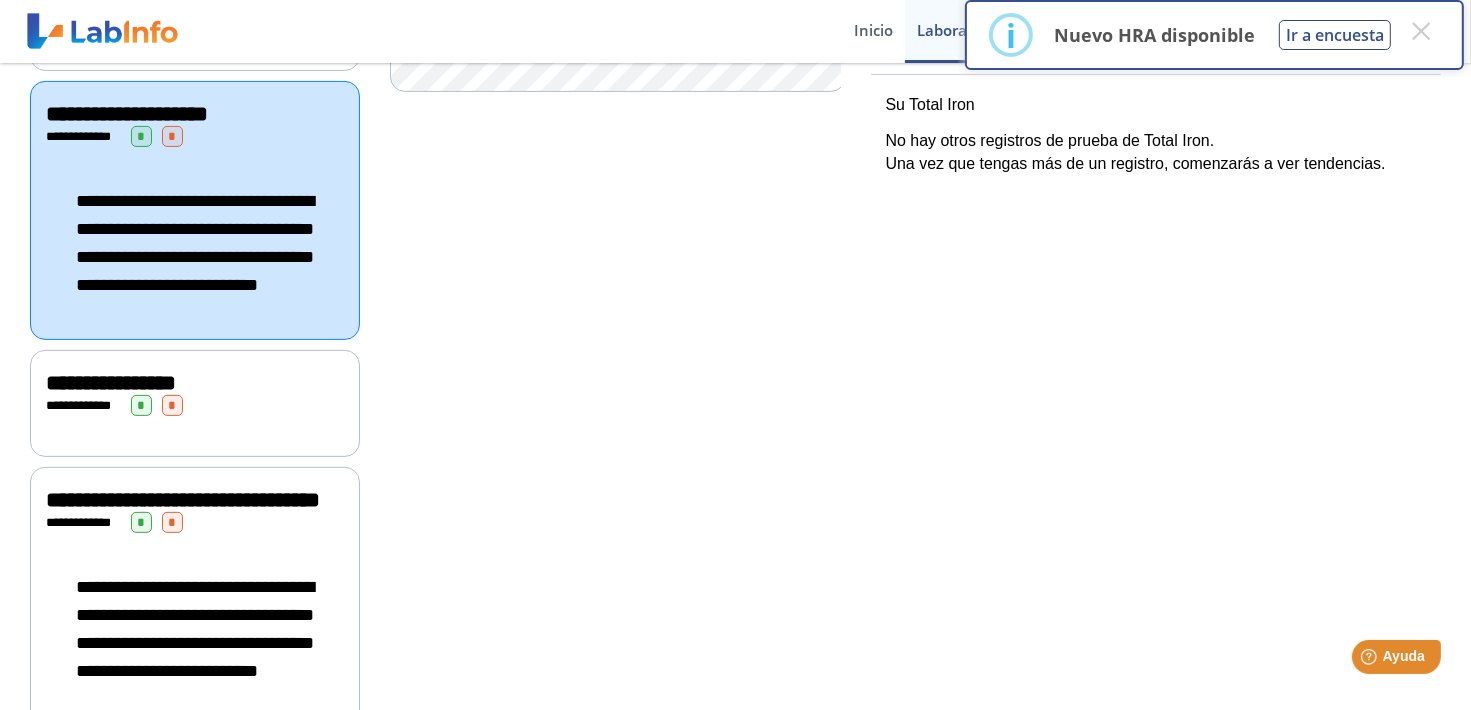 click on "**********" 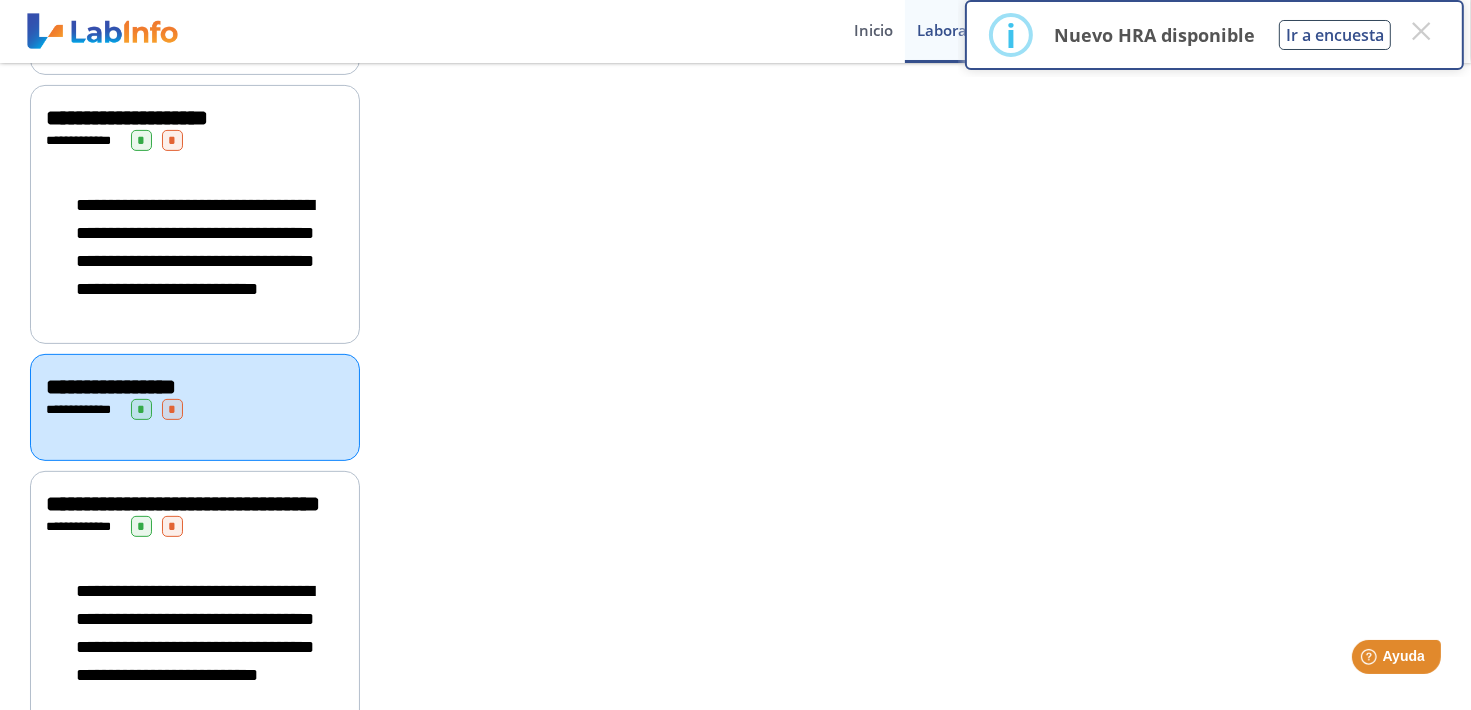 scroll, scrollTop: 793, scrollLeft: 0, axis: vertical 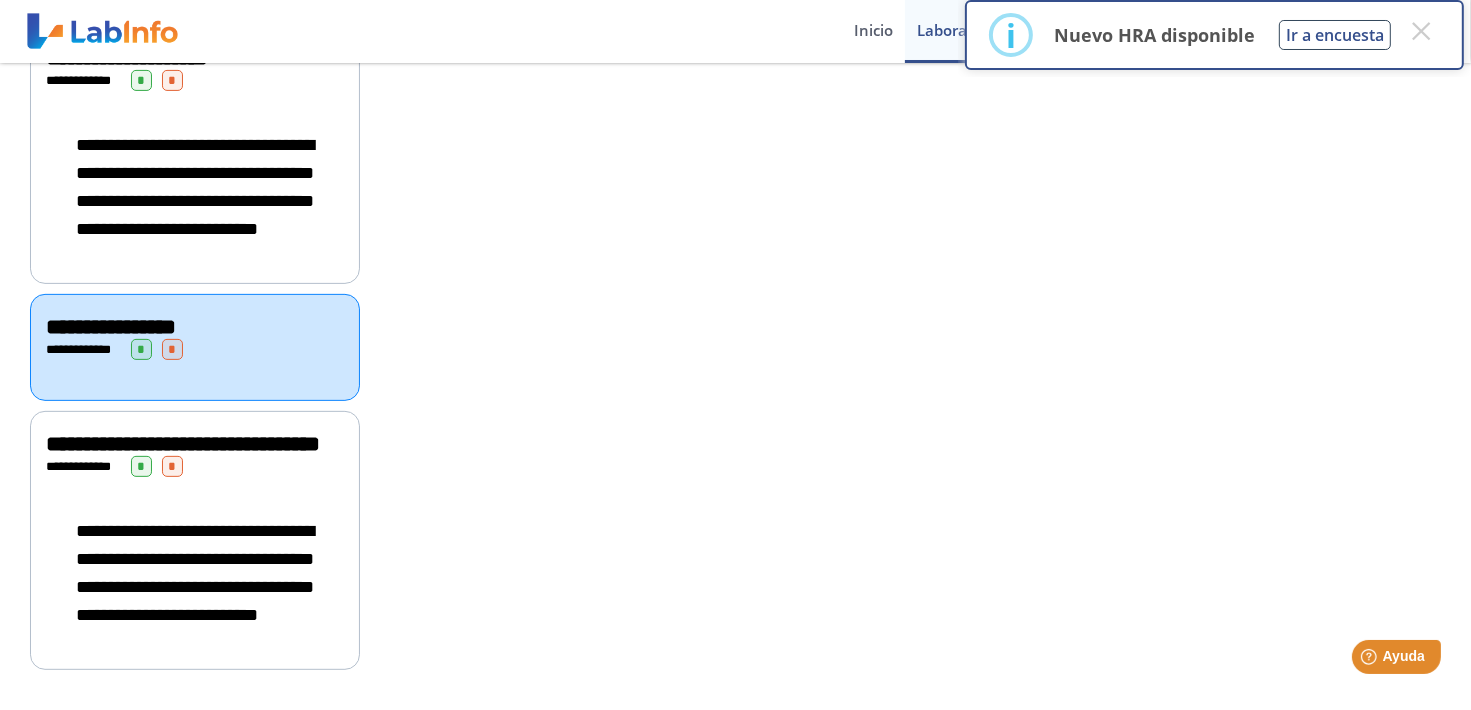click on "**********" 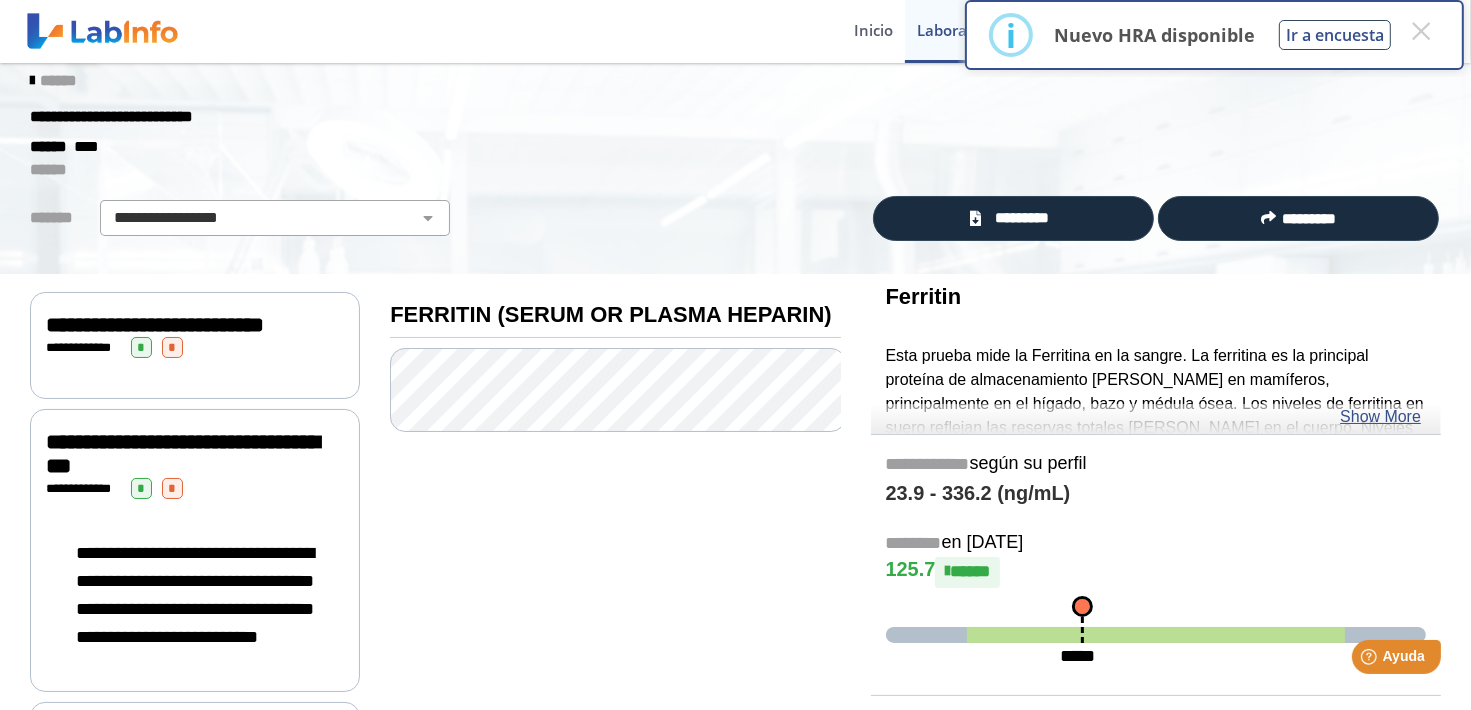 scroll, scrollTop: 0, scrollLeft: 0, axis: both 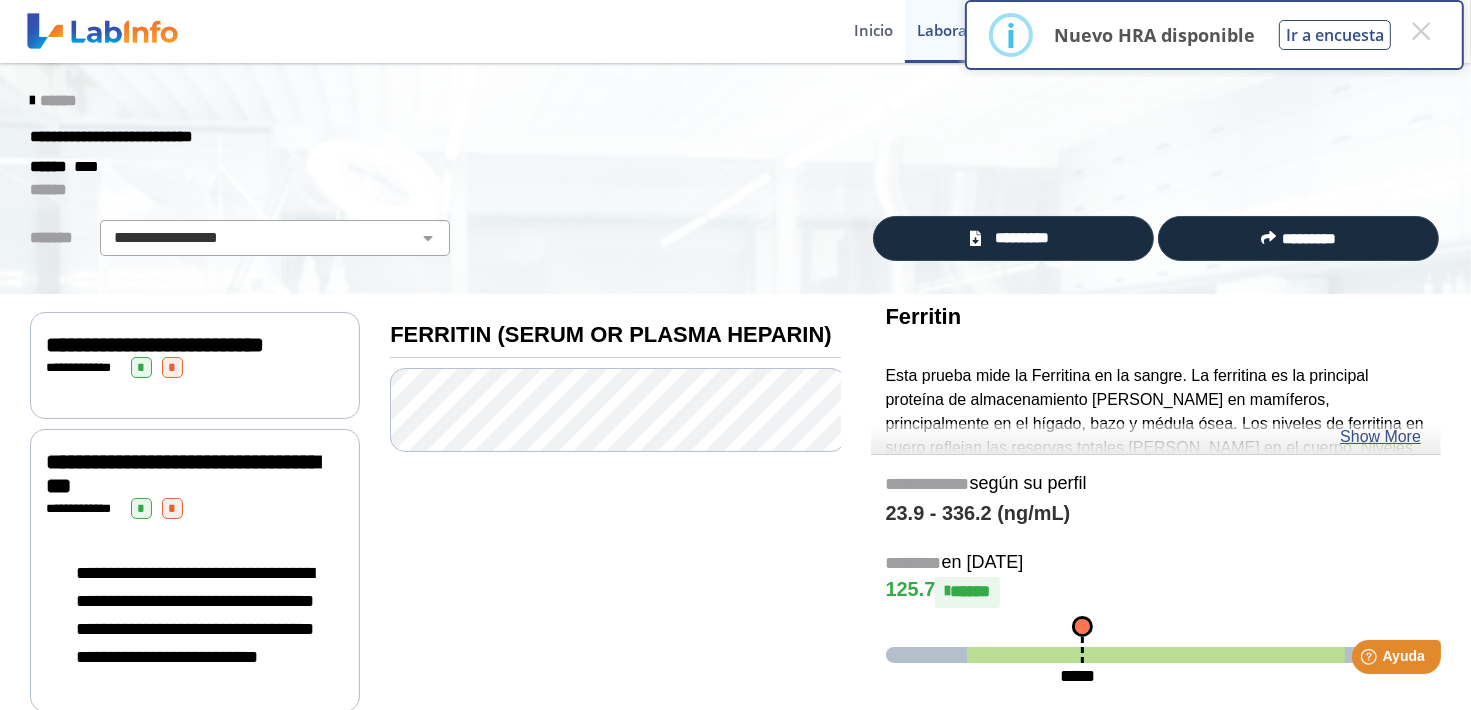 click on "**********" 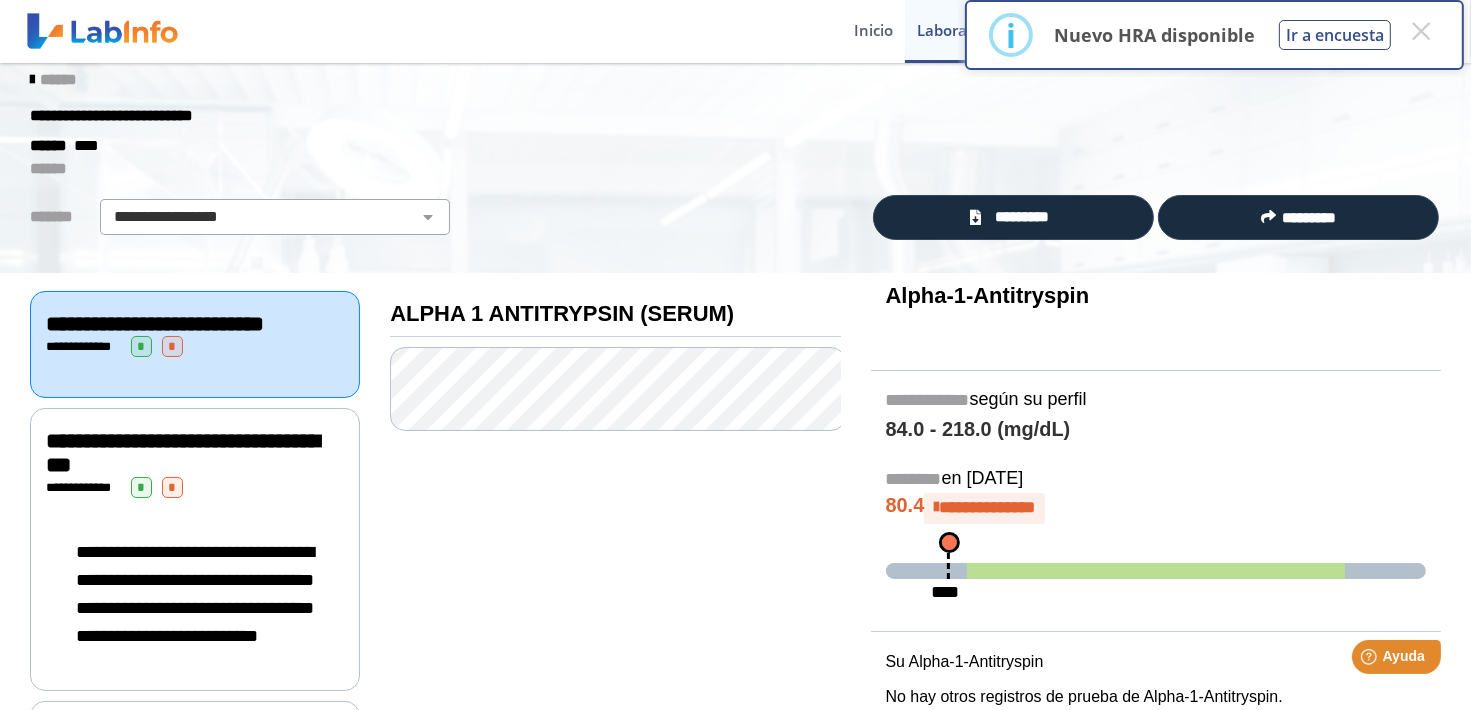 scroll, scrollTop: 0, scrollLeft: 0, axis: both 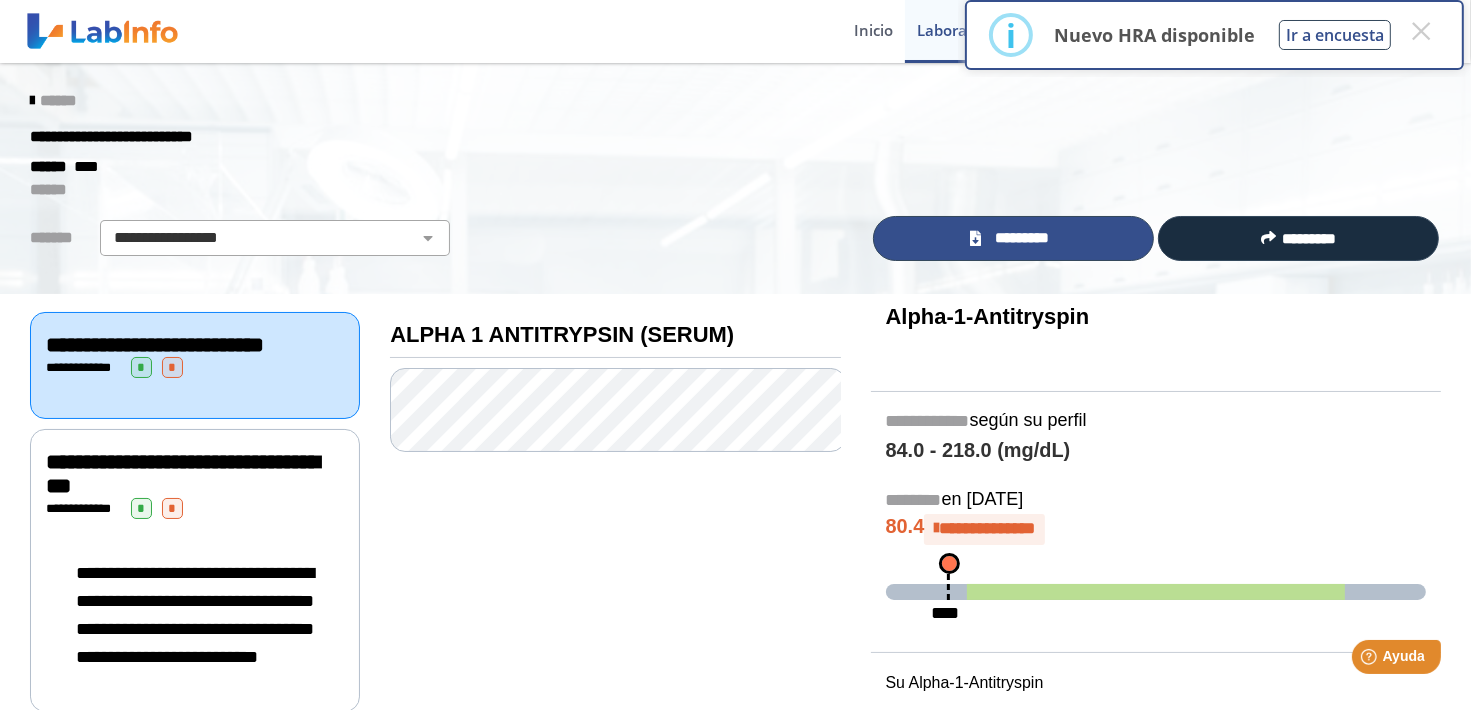 click on "*********" 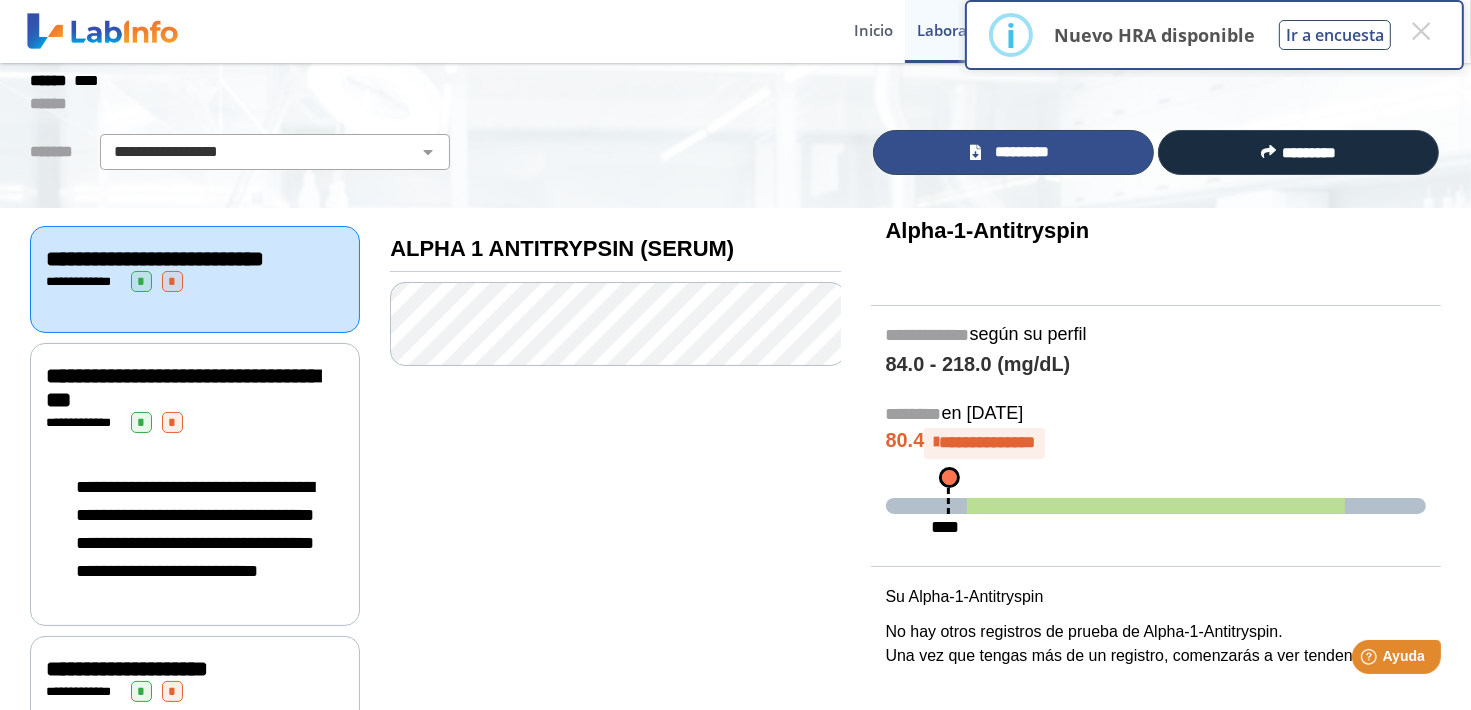 scroll, scrollTop: 0, scrollLeft: 0, axis: both 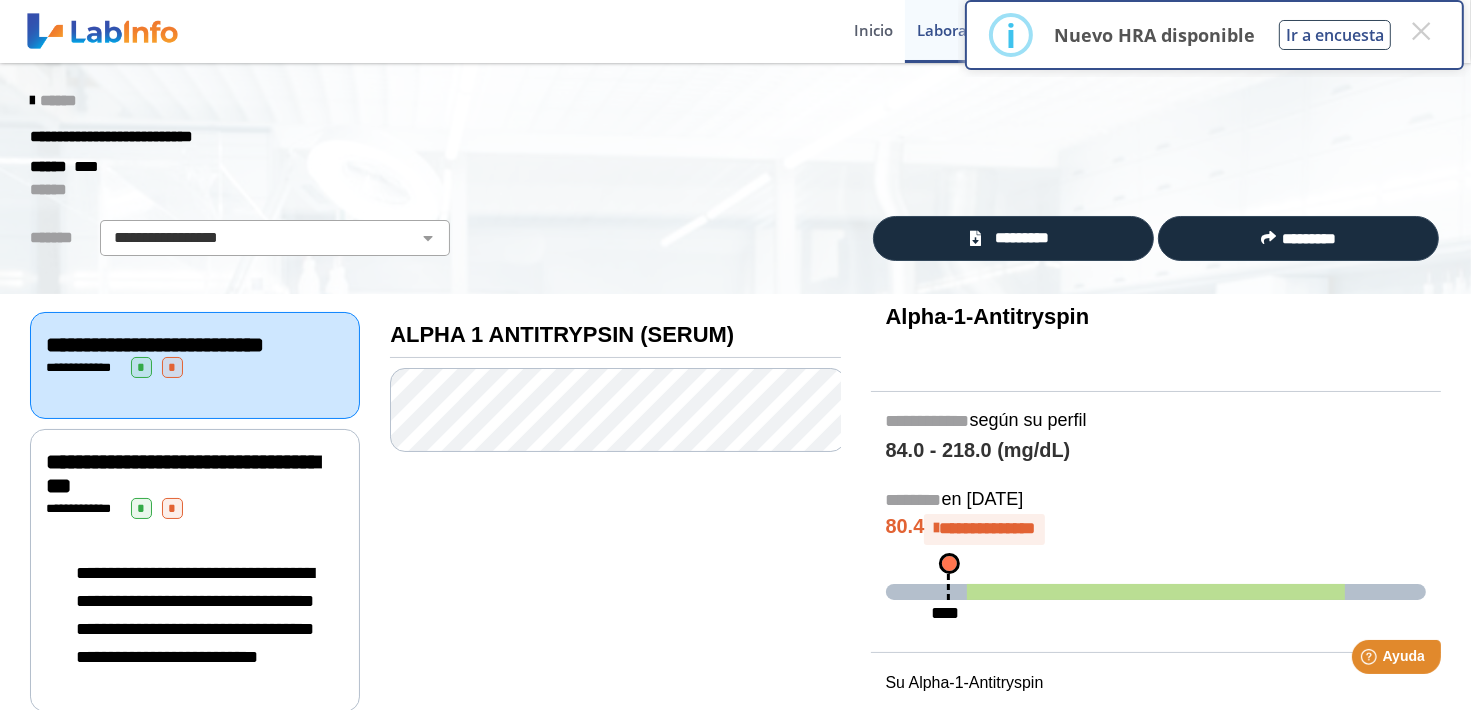 click on "**********" 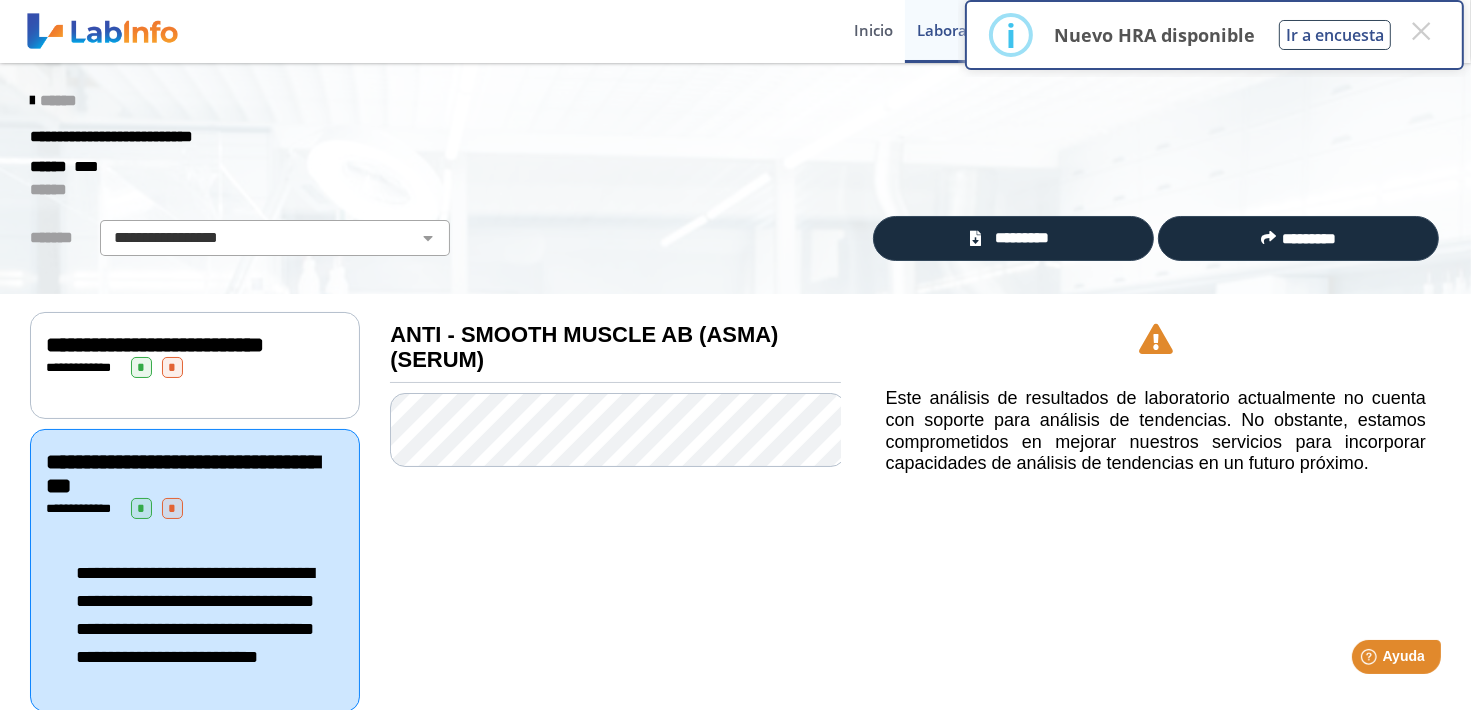 scroll, scrollTop: 566, scrollLeft: 0, axis: vertical 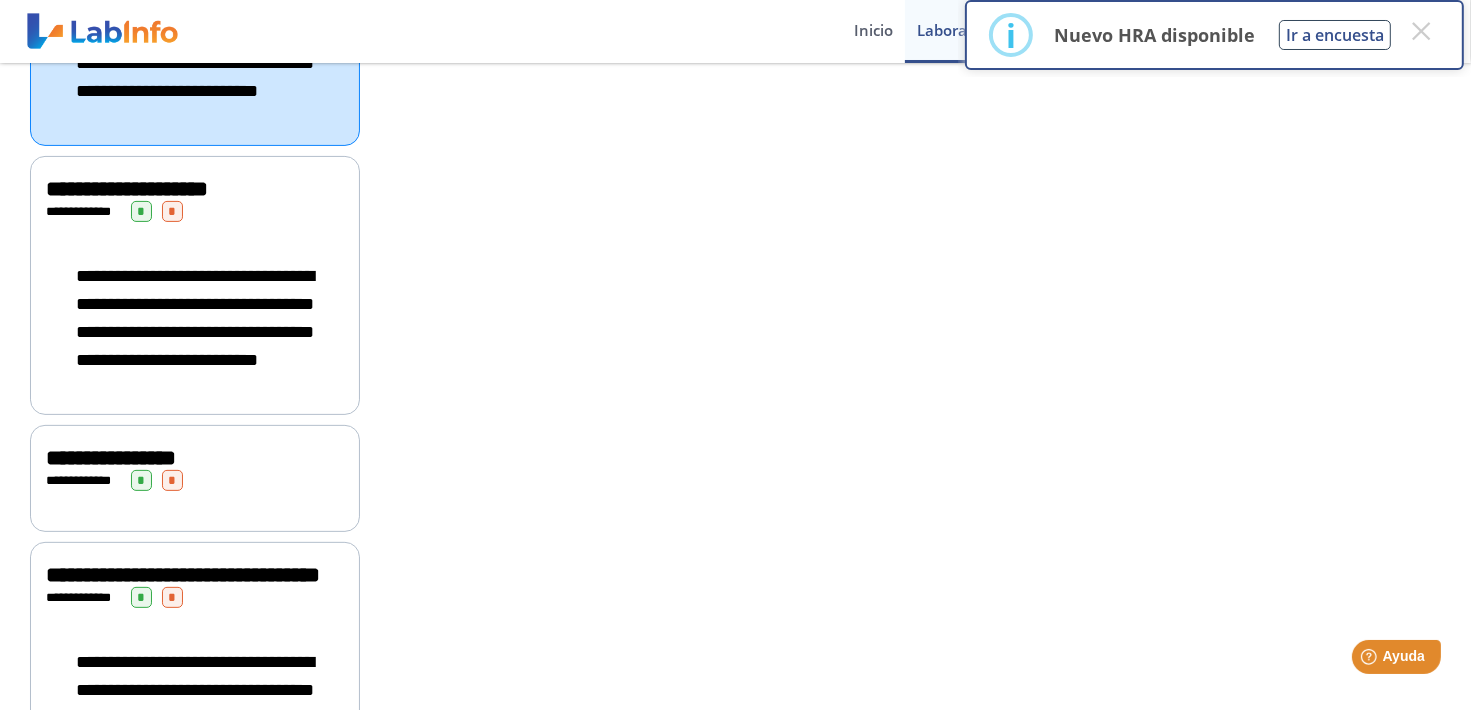click on "**********" 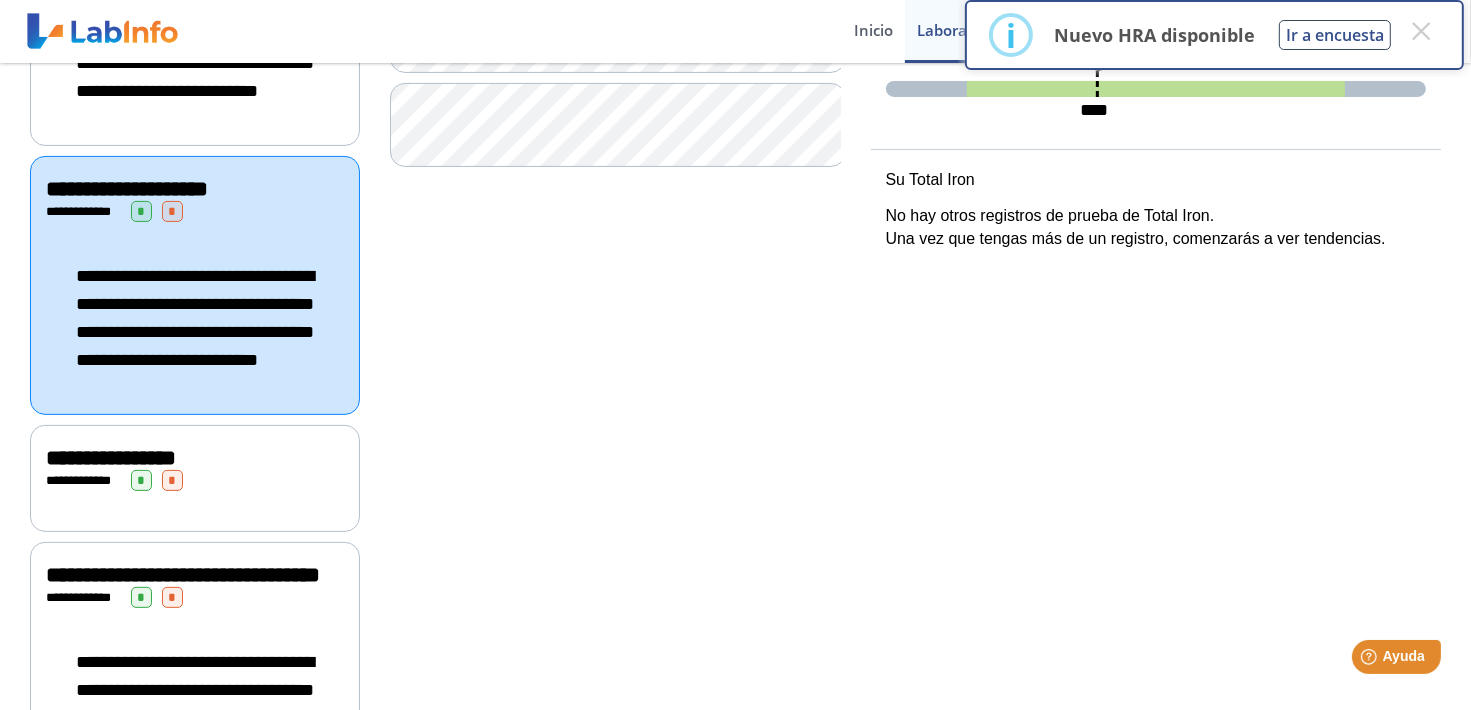 click on "**********" 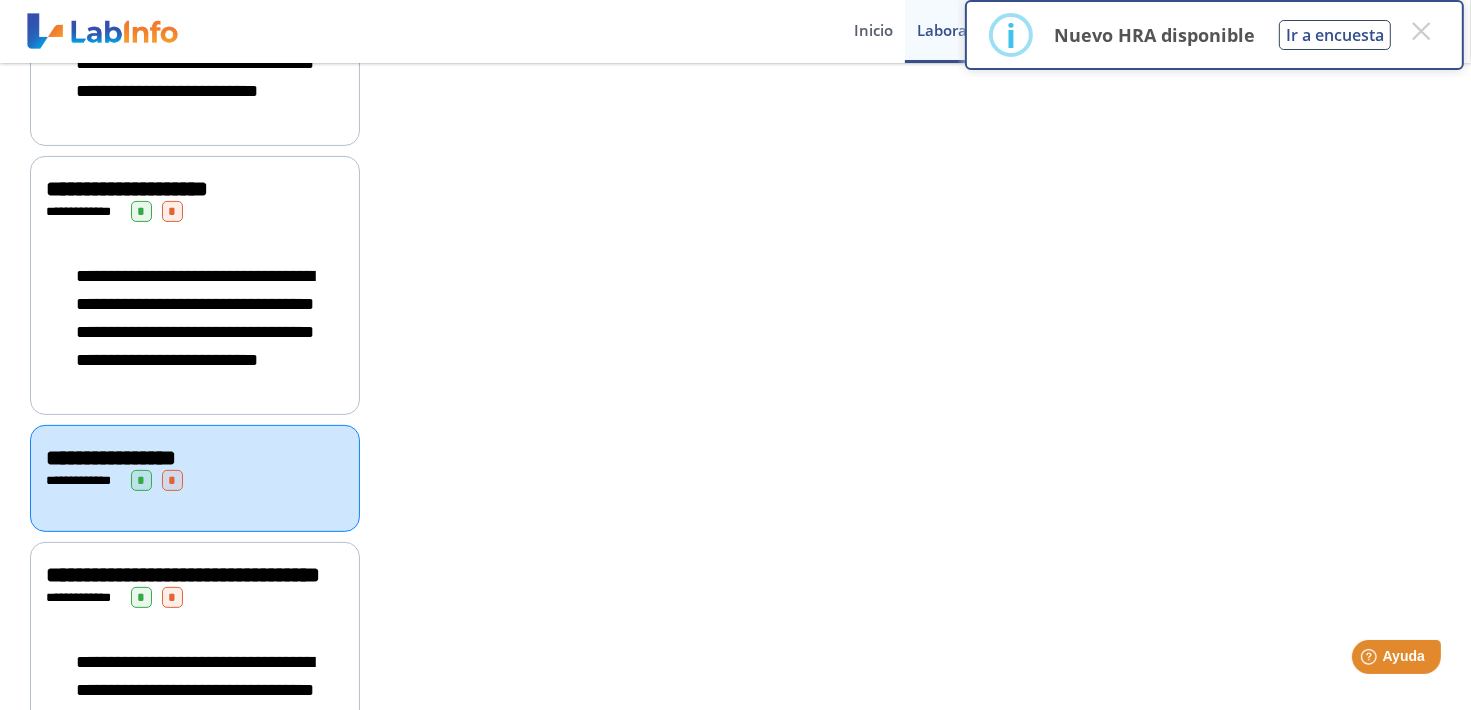scroll, scrollTop: 0, scrollLeft: 0, axis: both 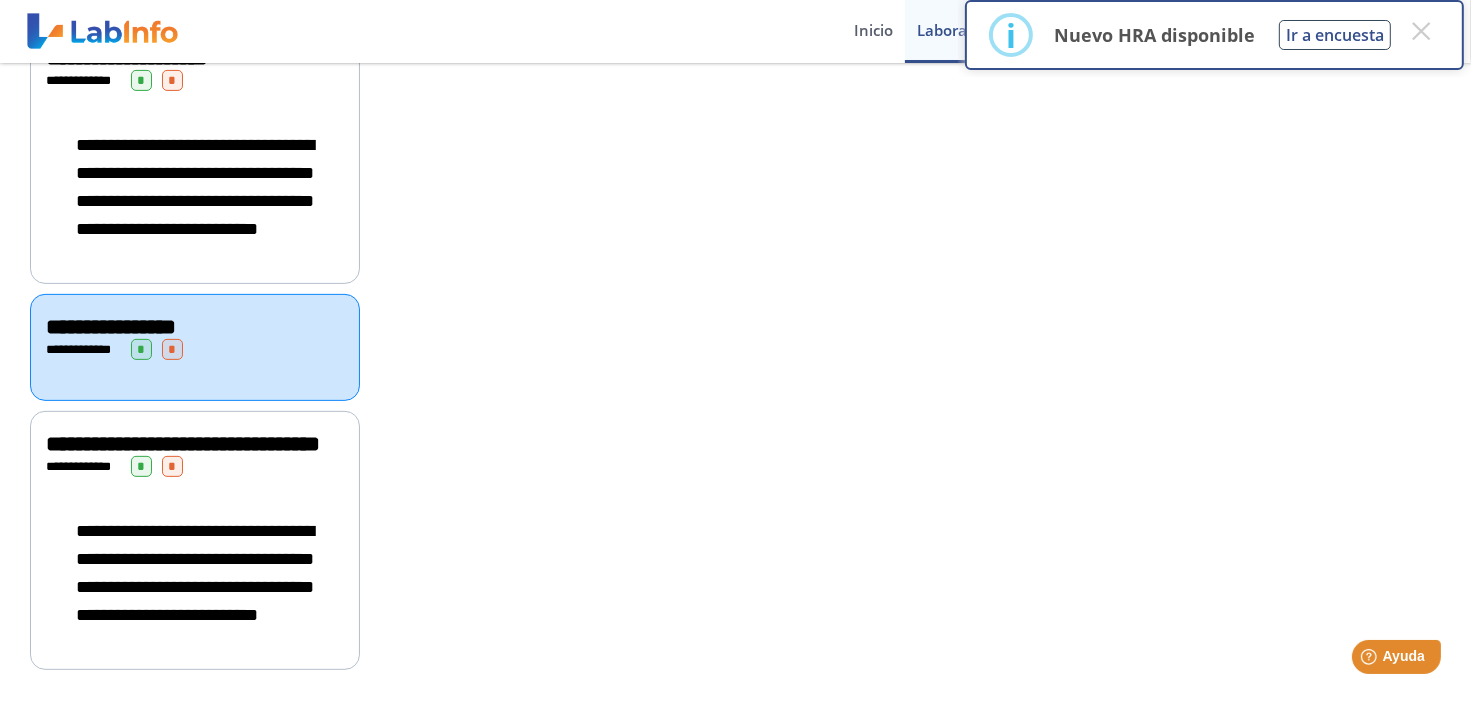 click on "**********" 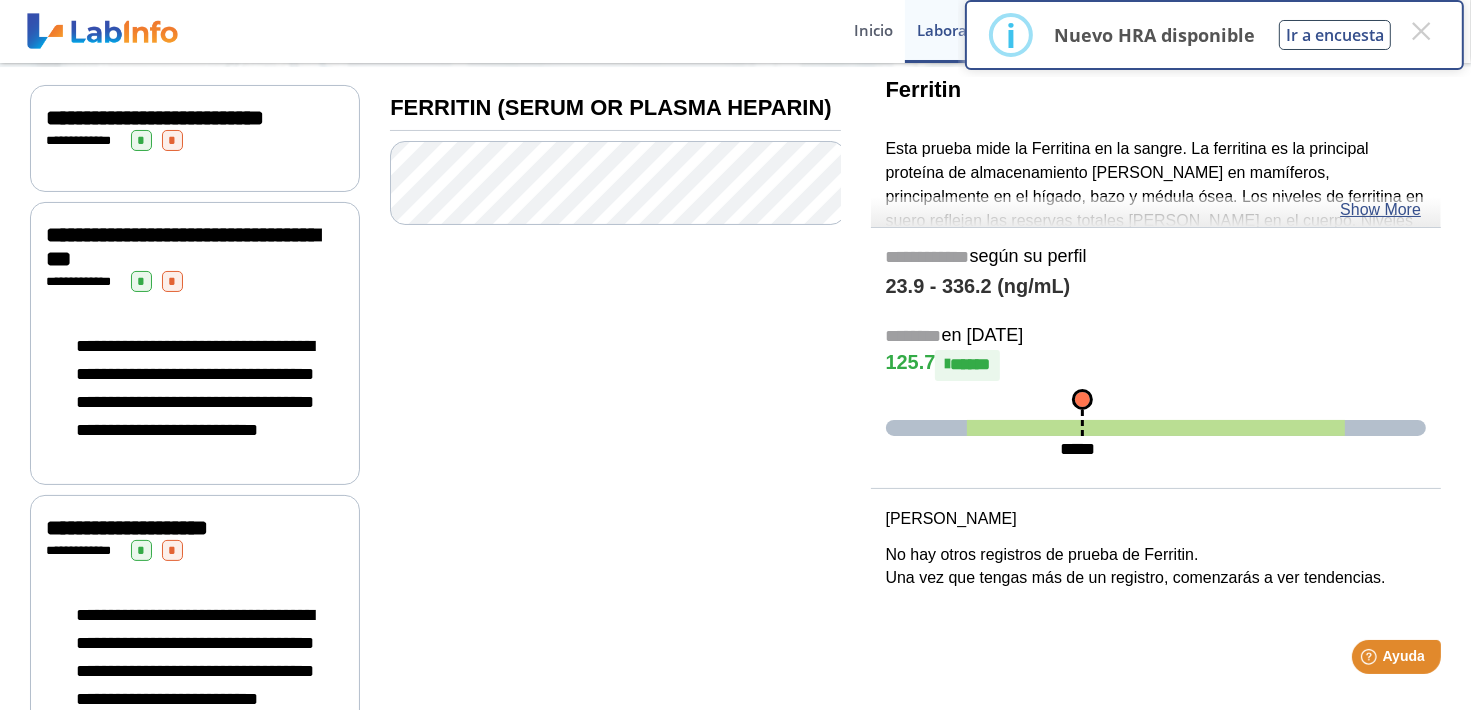 scroll, scrollTop: 43, scrollLeft: 0, axis: vertical 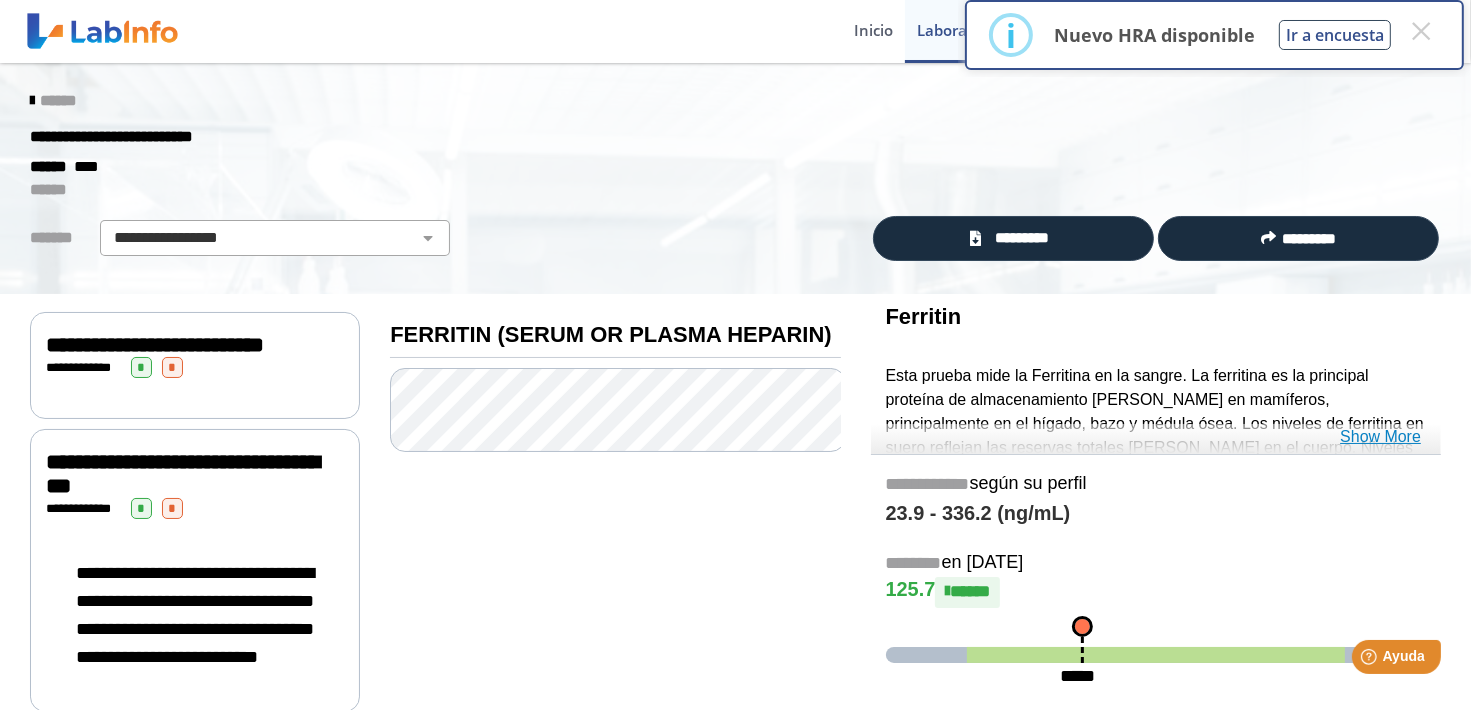 click on "Show More" 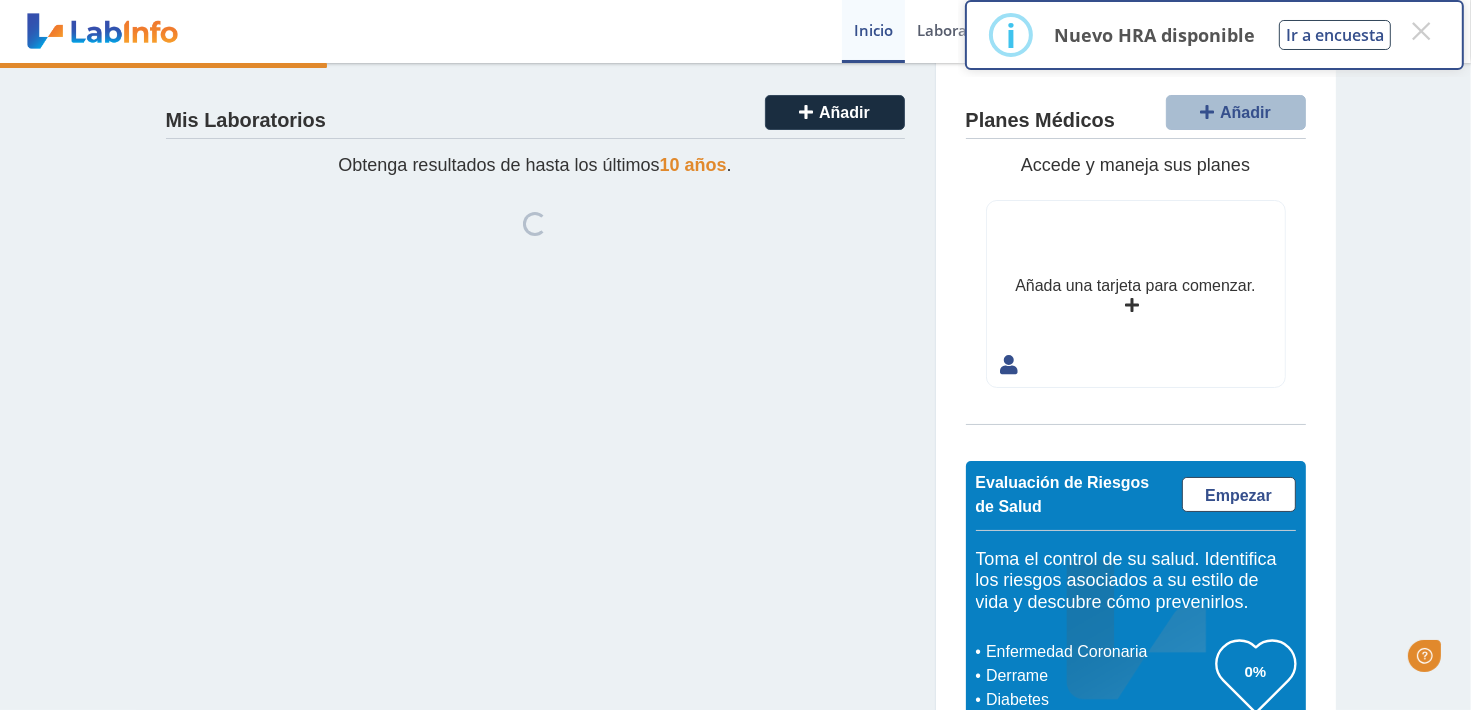 scroll, scrollTop: 0, scrollLeft: 0, axis: both 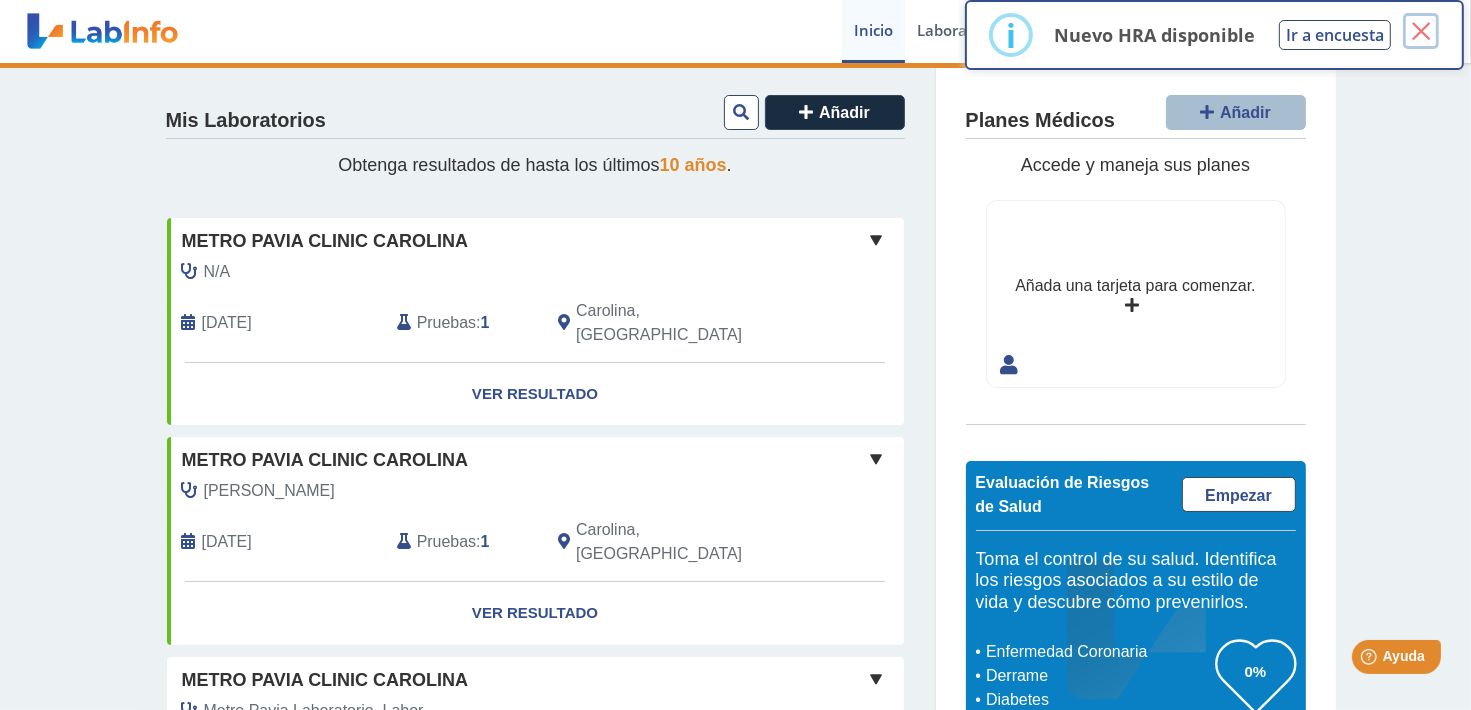 click on "×" at bounding box center [1421, 31] 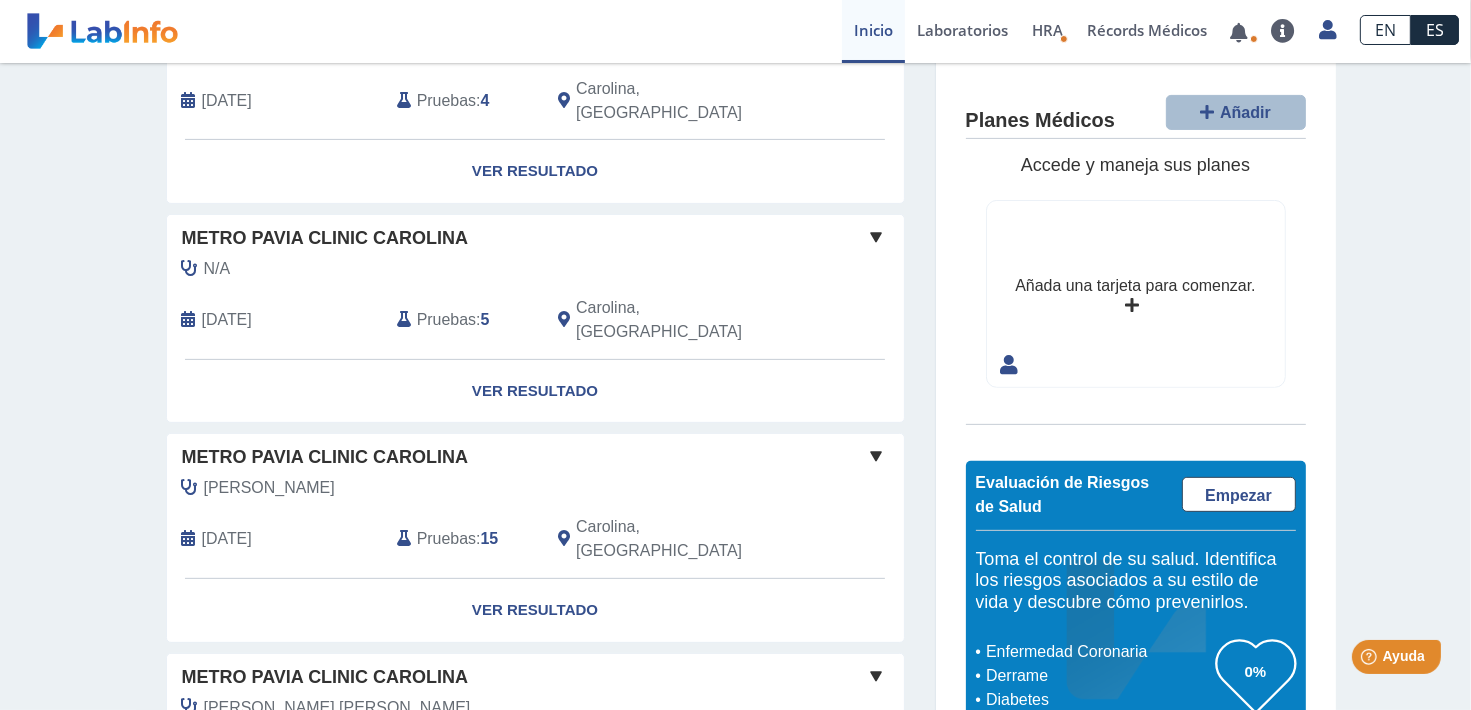 scroll, scrollTop: 668, scrollLeft: 0, axis: vertical 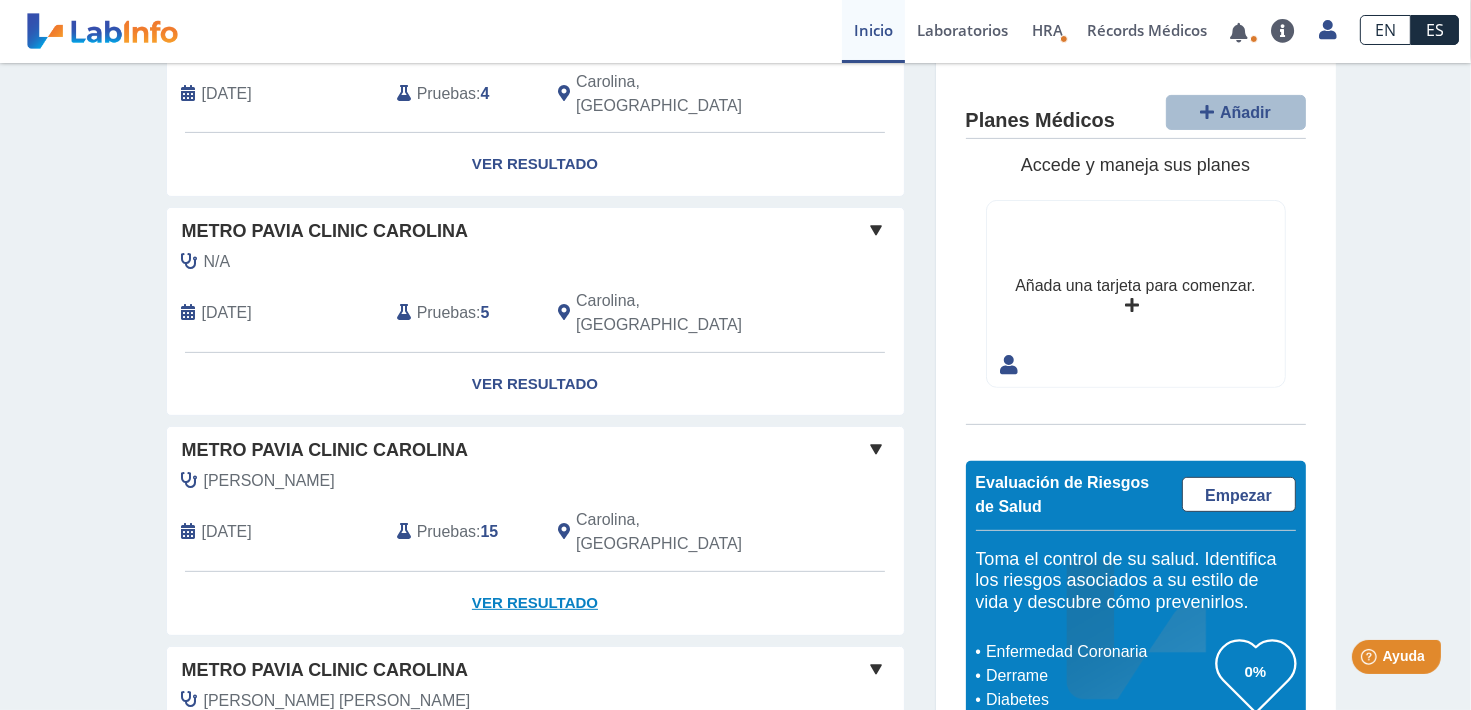 click on "Ver Resultado" 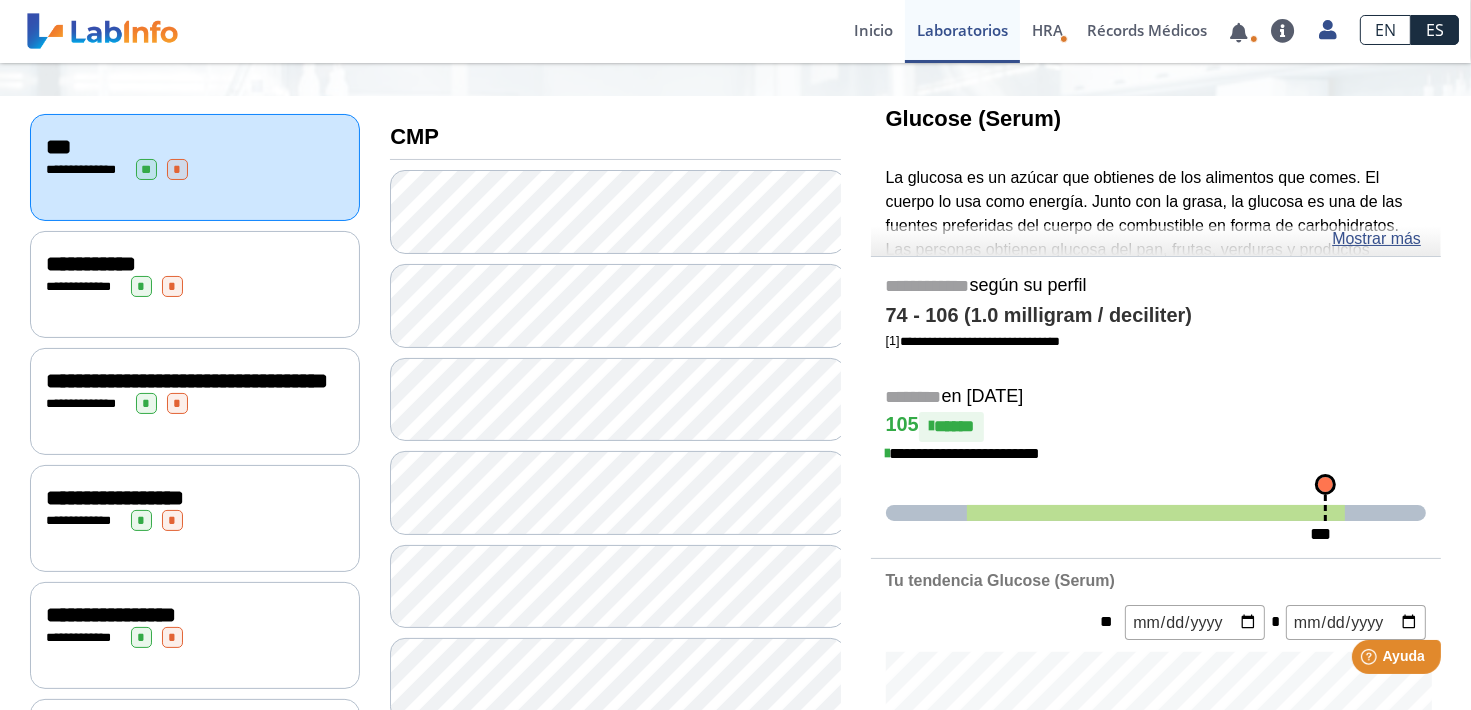 scroll, scrollTop: 29, scrollLeft: 0, axis: vertical 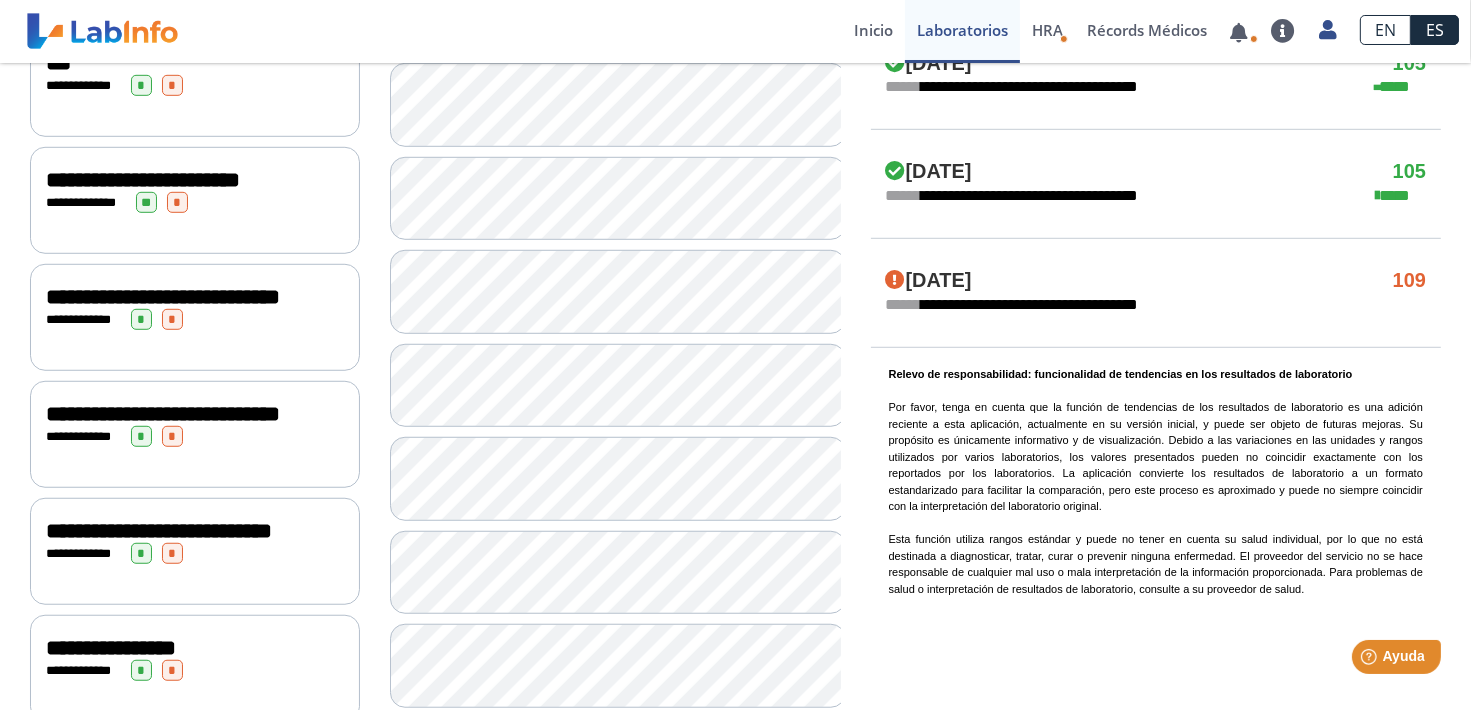 click on "**********" 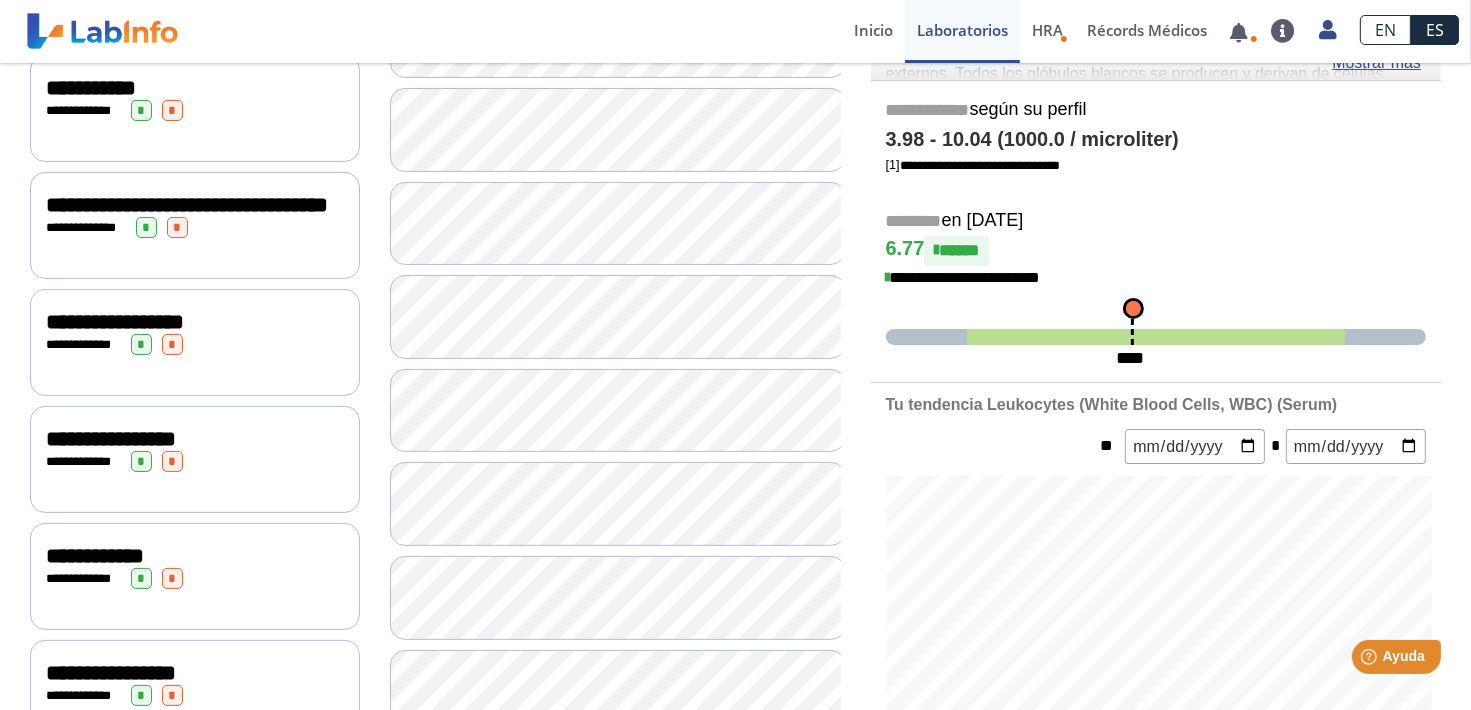 scroll, scrollTop: 0, scrollLeft: 0, axis: both 